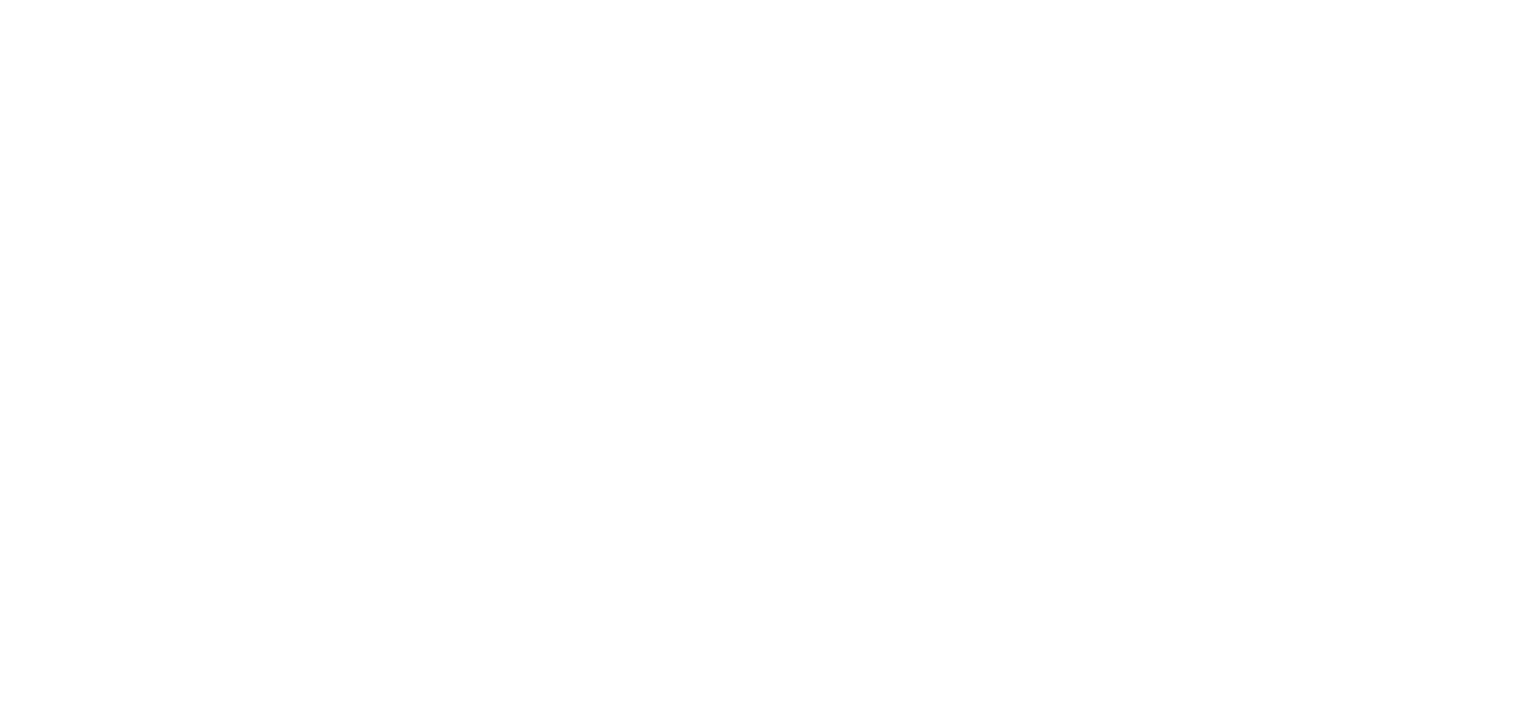 scroll, scrollTop: 0, scrollLeft: 0, axis: both 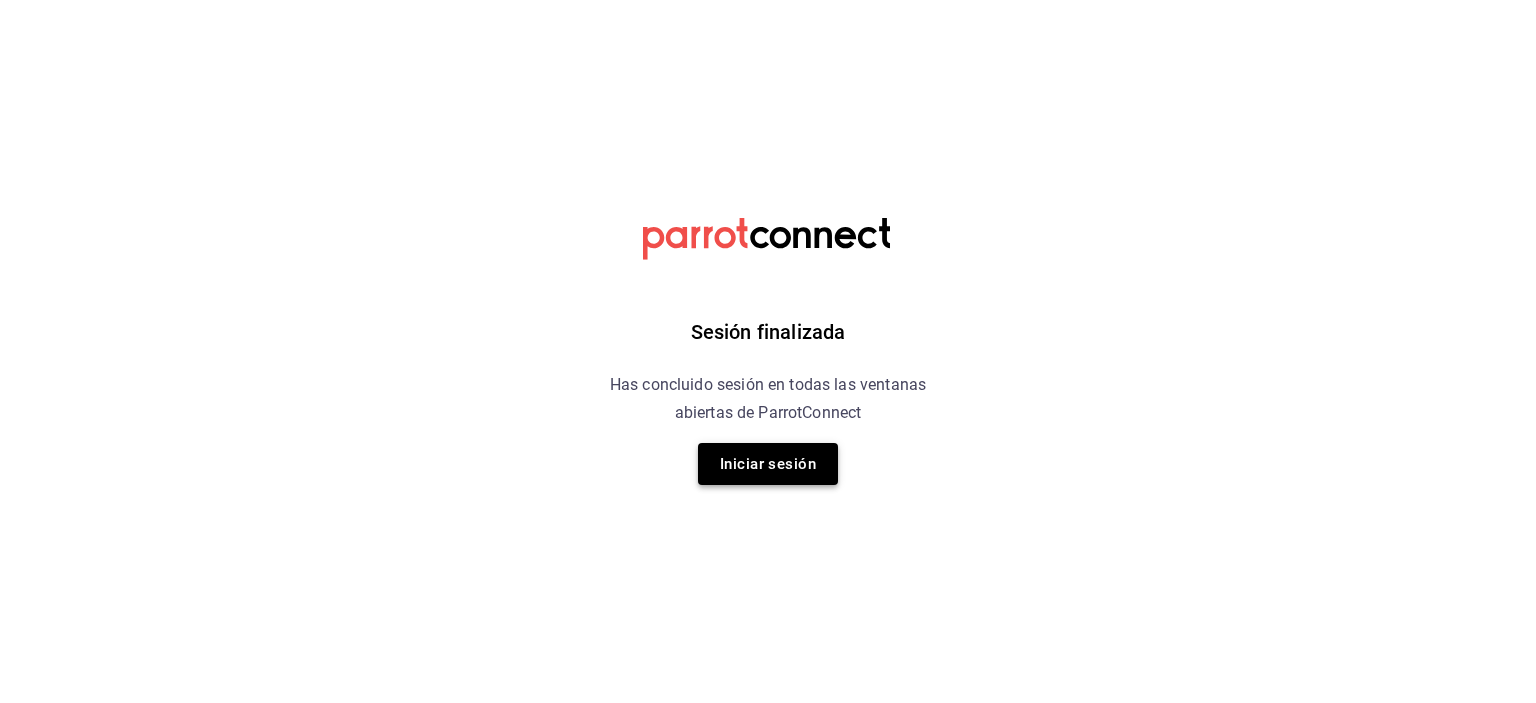 click on "Iniciar sesión" at bounding box center [768, 464] 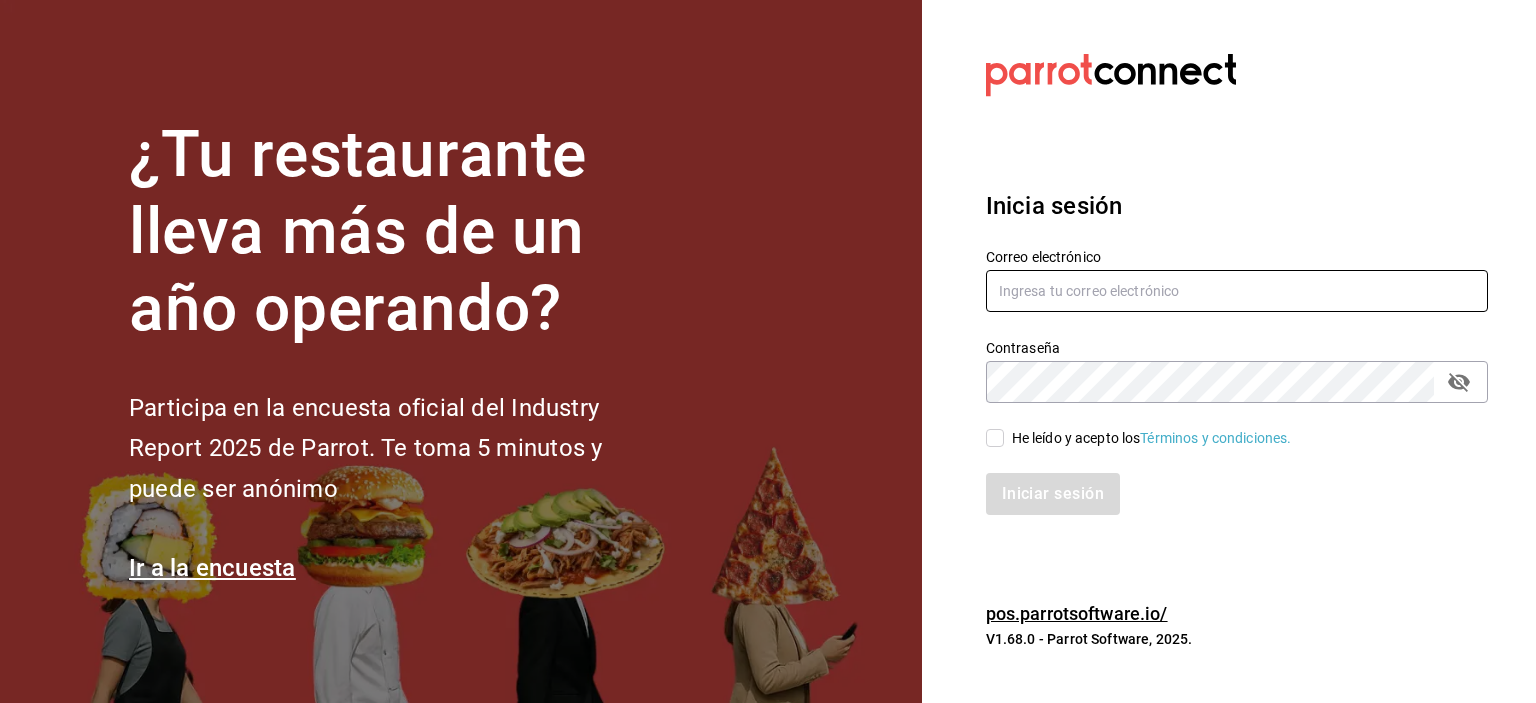 type on "Rmsfs.com@gmail.com" 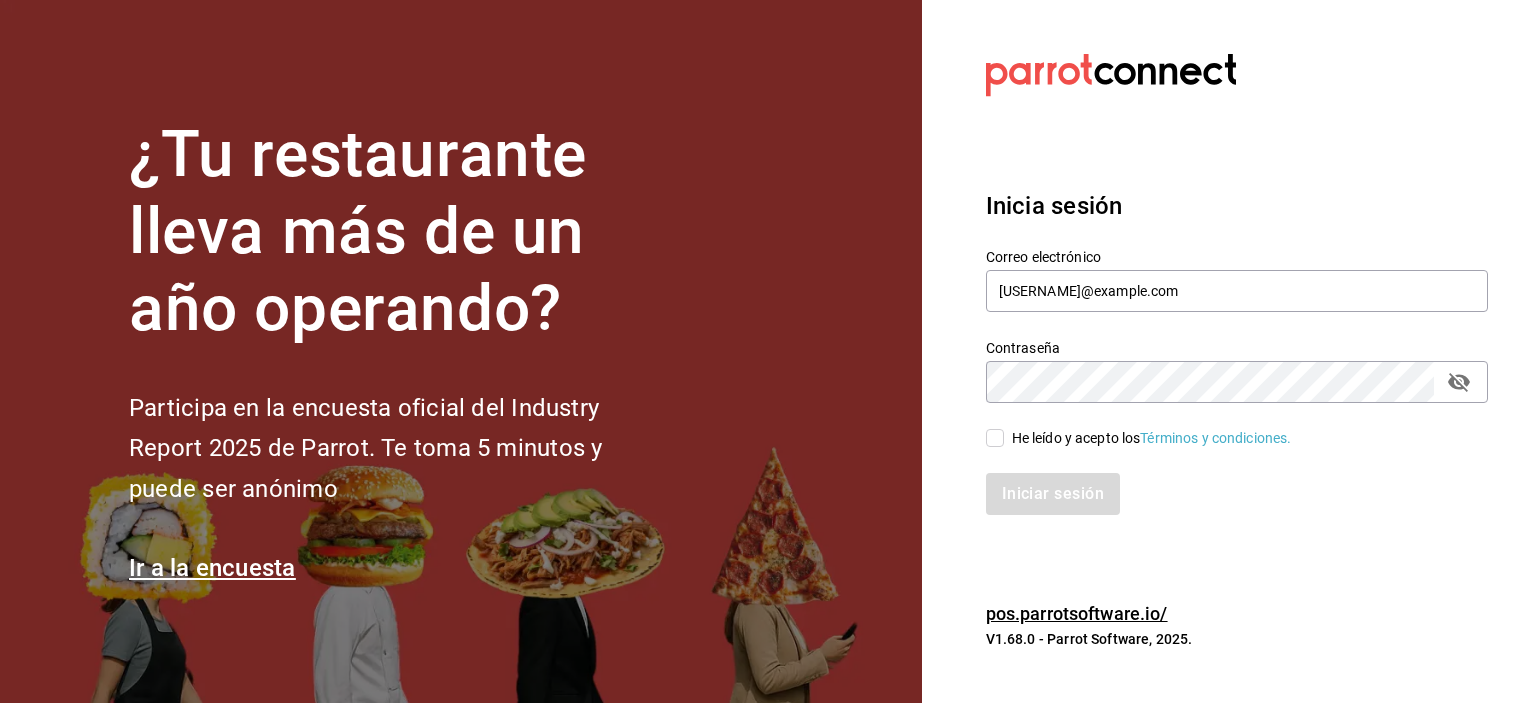 click on "He leído y acepto los  Términos y condiciones." at bounding box center [995, 438] 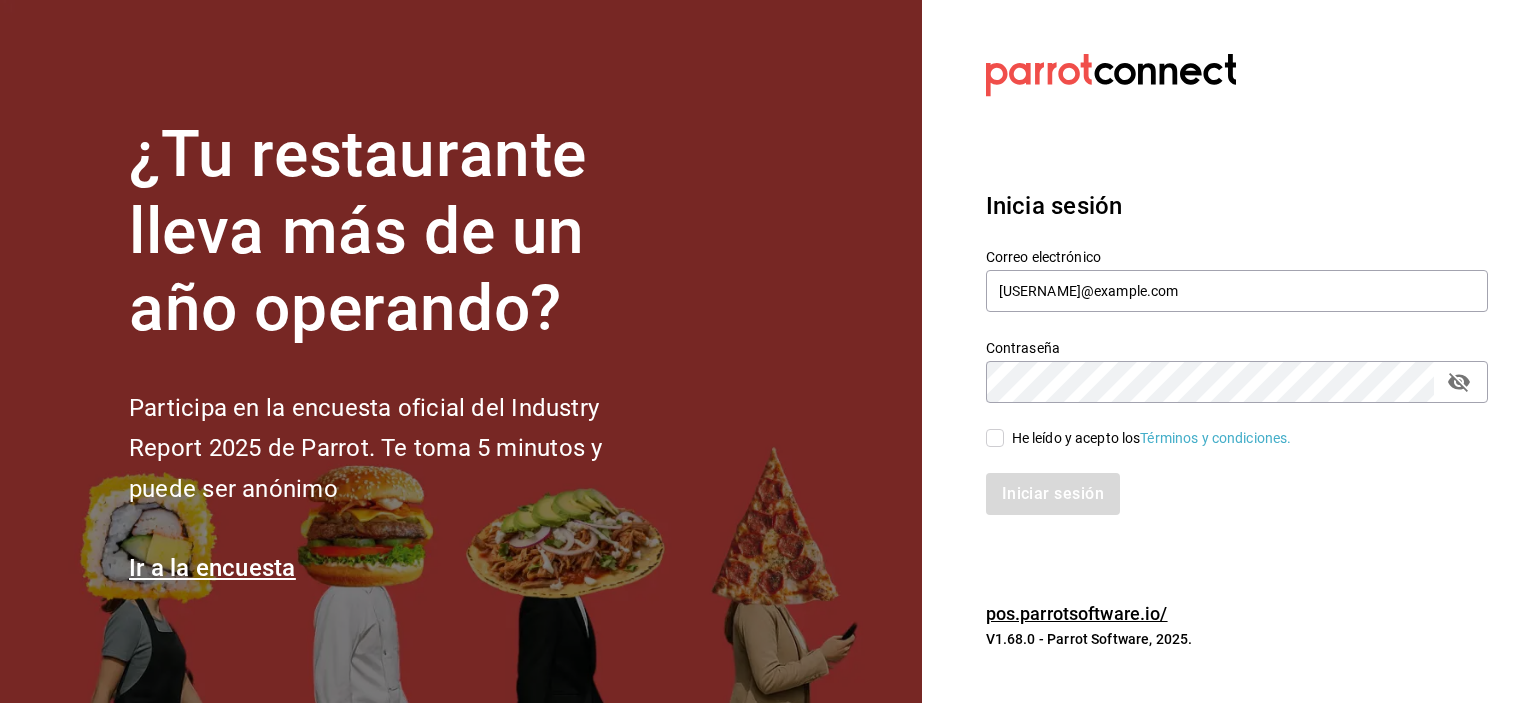 checkbox on "true" 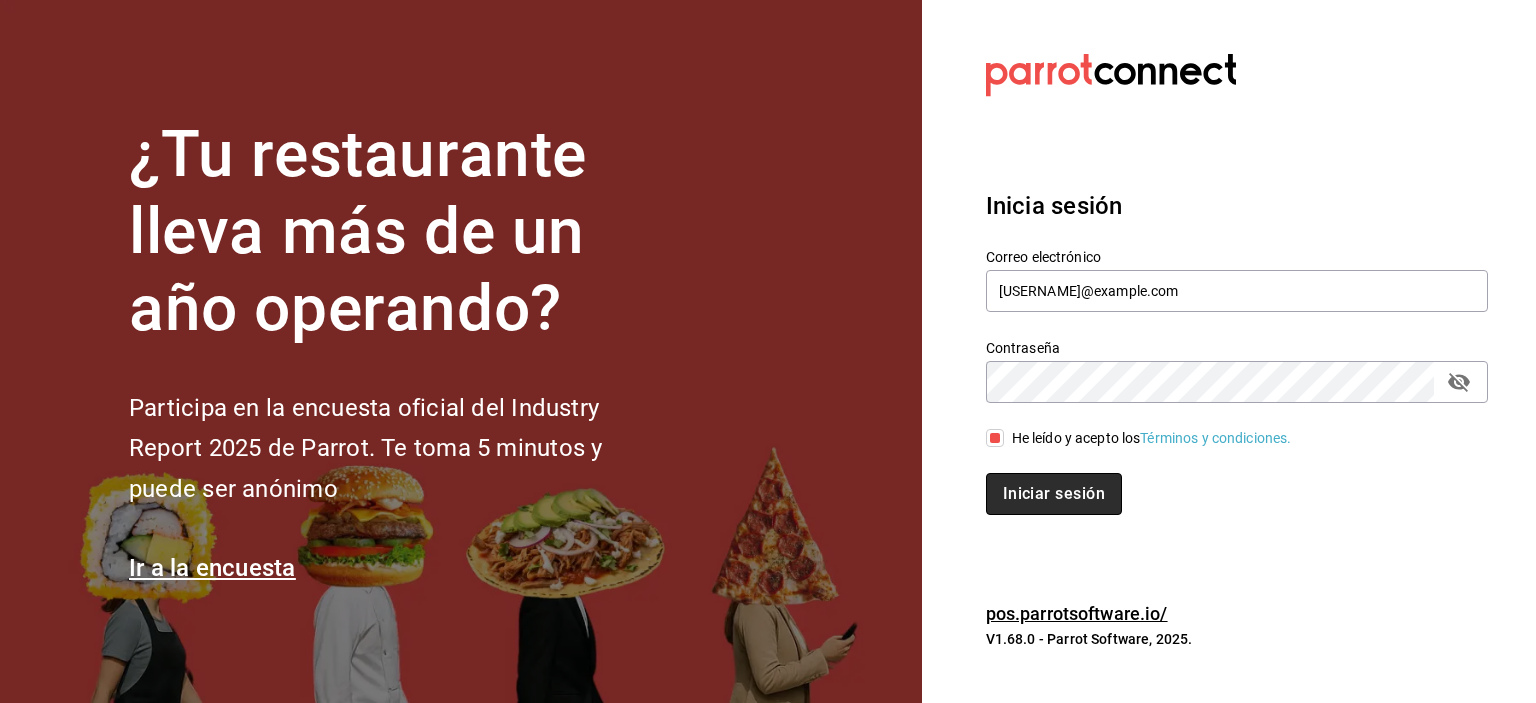 click on "Iniciar sesión" at bounding box center (1054, 494) 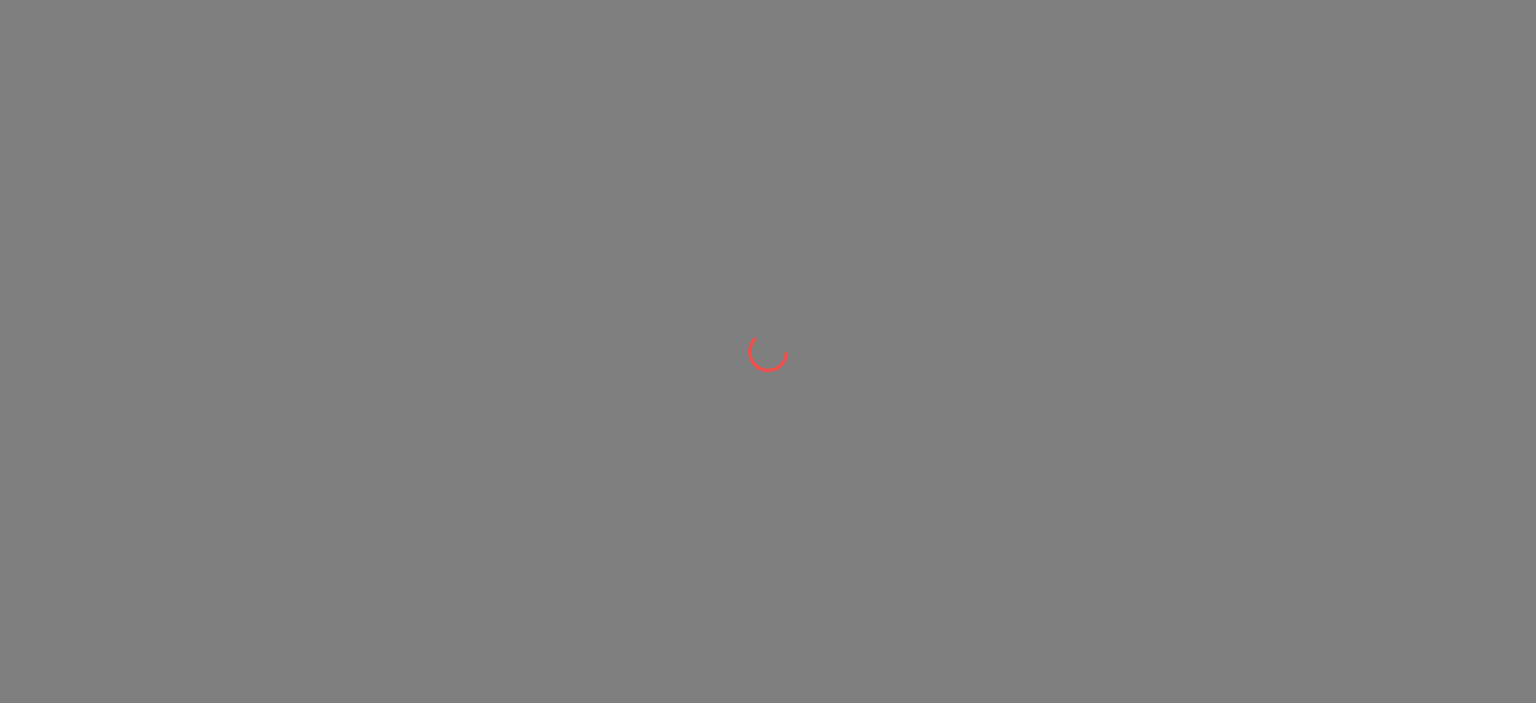 scroll, scrollTop: 0, scrollLeft: 0, axis: both 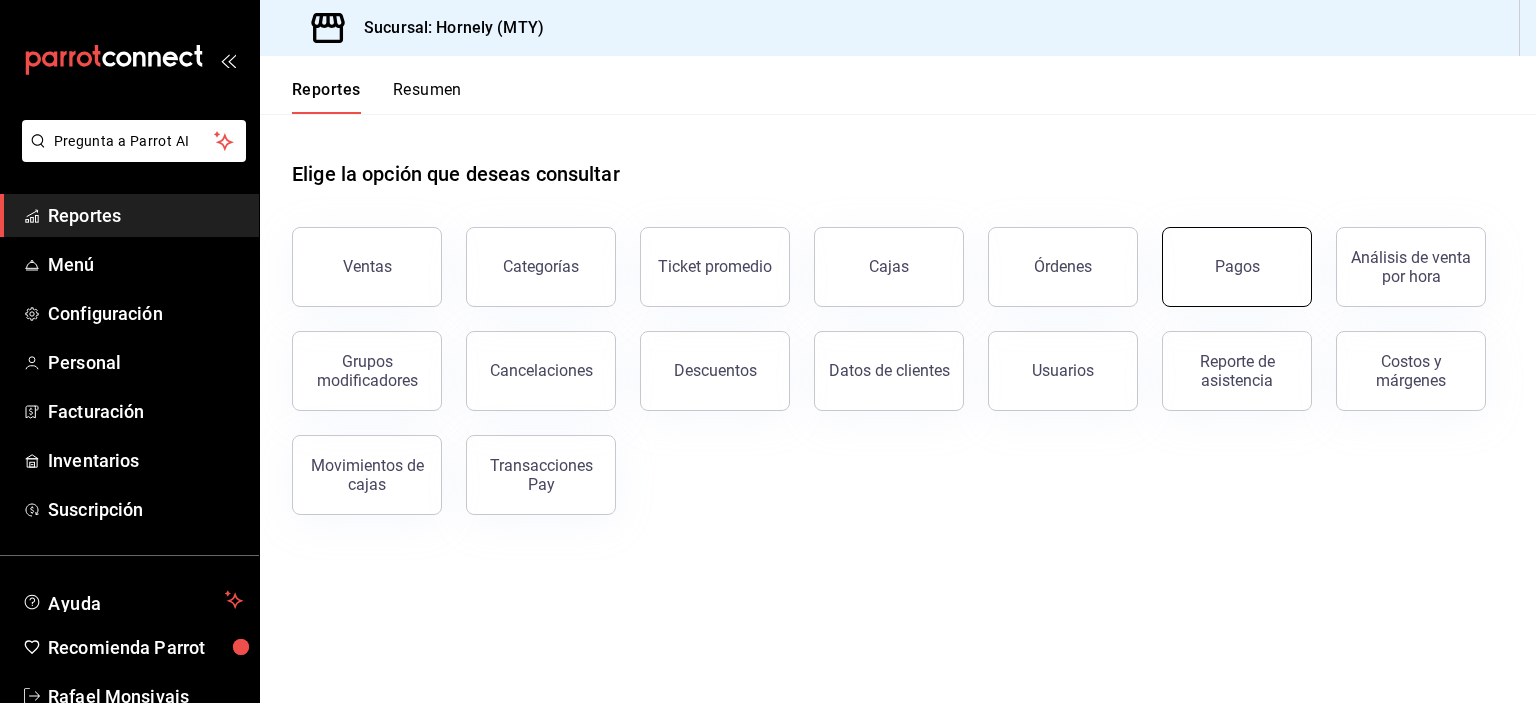 click on "Pagos" at bounding box center [1237, 266] 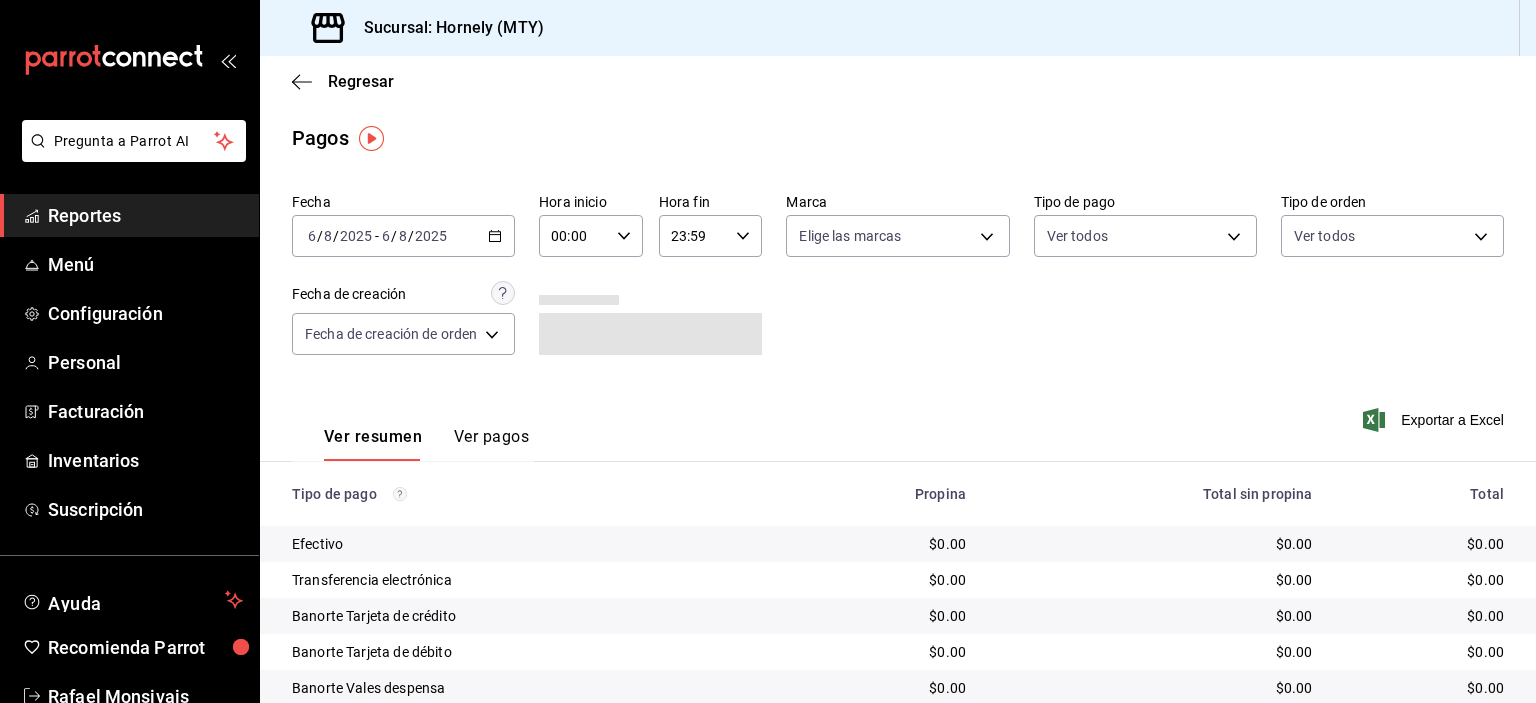 click on "/" at bounding box center (411, 236) 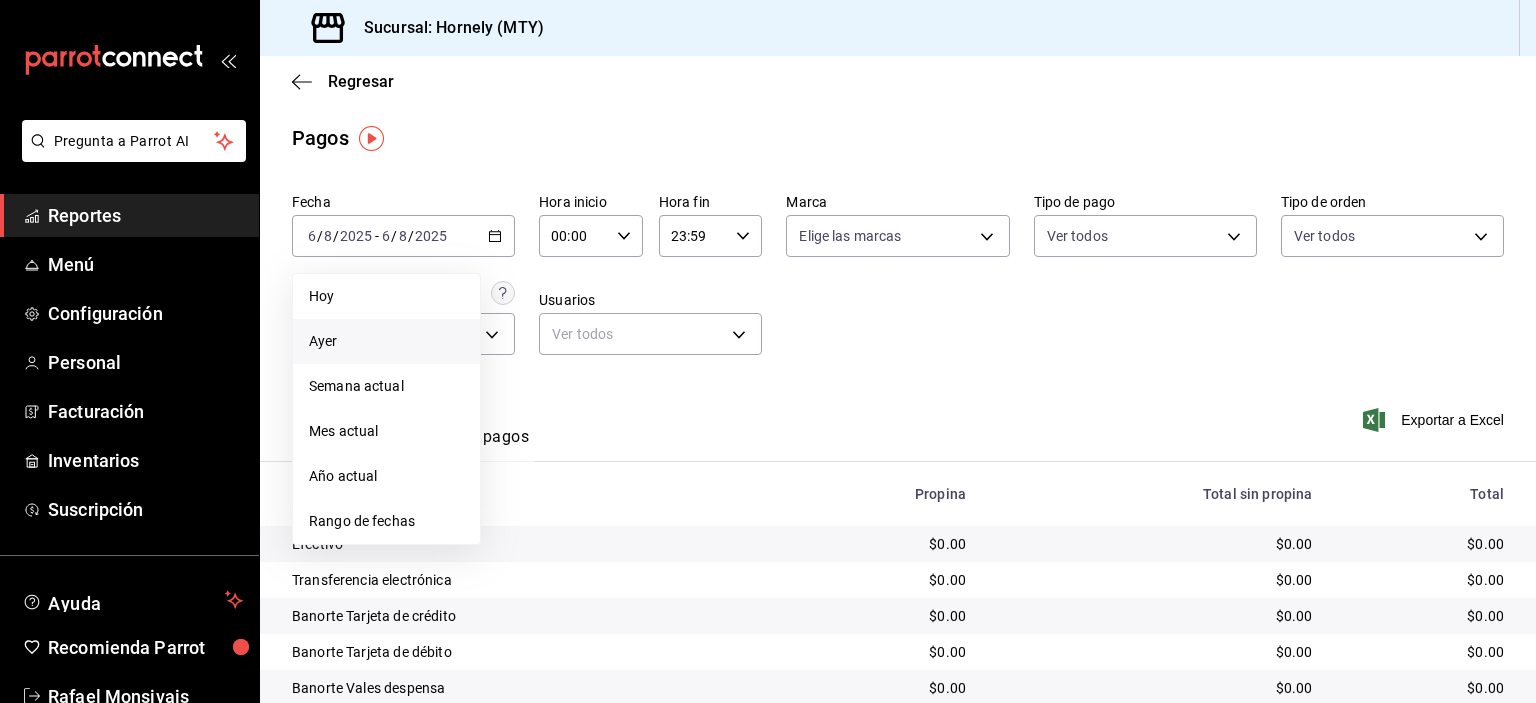 click on "Ayer" at bounding box center (386, 341) 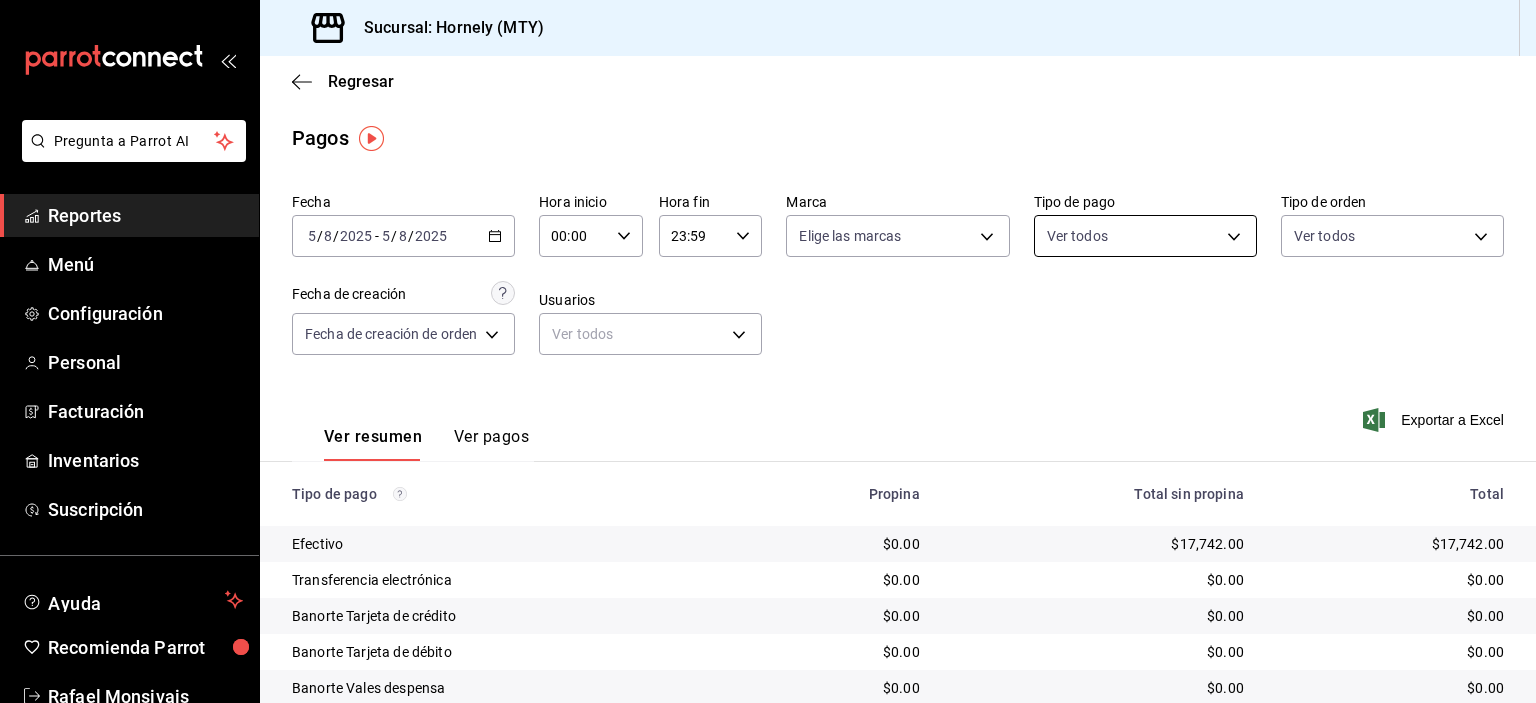 click on "Regresar Pagos Fecha 2025-08-05 5 / 8 / 2025 - 2025-08-05 5 / 8 / 2025 Hora inicio 00:00 Hora inicio Hora fin 23:59 Hora fin Marca Elige las marcas Tipo de pago Ver todos Tipo de orden Ver todos Fecha de creación   Fecha de creación de orden ORDER Usuarios Ver todos null Ver resumen Ver pagos Exportar a Excel Tipo de pago   Propina Total sin propina Total Efectivo $0.00 $17,742.00 $17,742.00 Transferencia electrónica $0.00 $0.00 $0.00 Banorte Tarjeta de crédito $0.00 $0.00 $0.00 Banorte Tarjeta de débito $0.00 $0.00 $0.00 Banorte Vales despensa $0.00 $0.00 $0.00 Uber Eats $0.00 $247.00 $247.00 Rappi $0.00 $65.00 $65.00 Pay $0.00 $18,504.50 $18,504.50 Total $0.00 $36,558.50 $36,558.50" at bounding box center (768, 351) 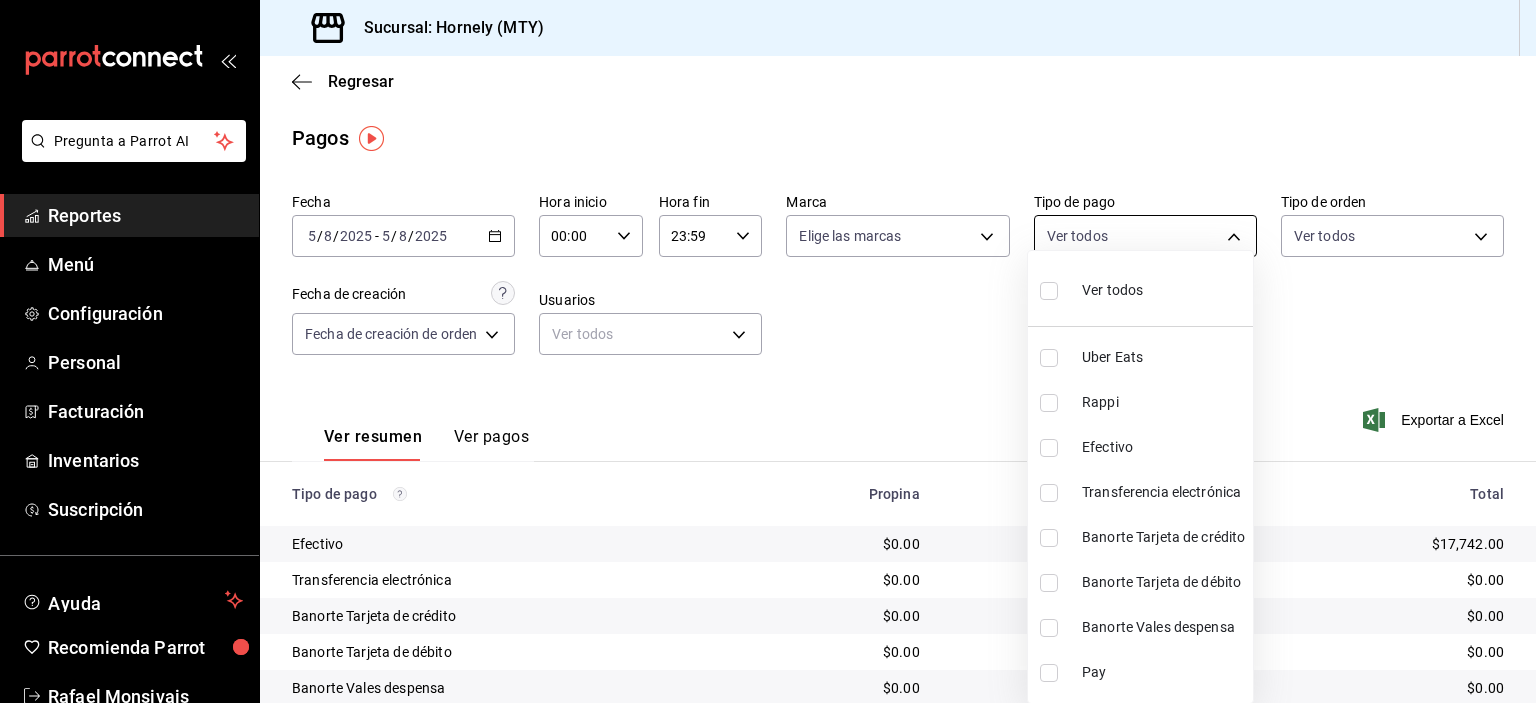 click at bounding box center [768, 351] 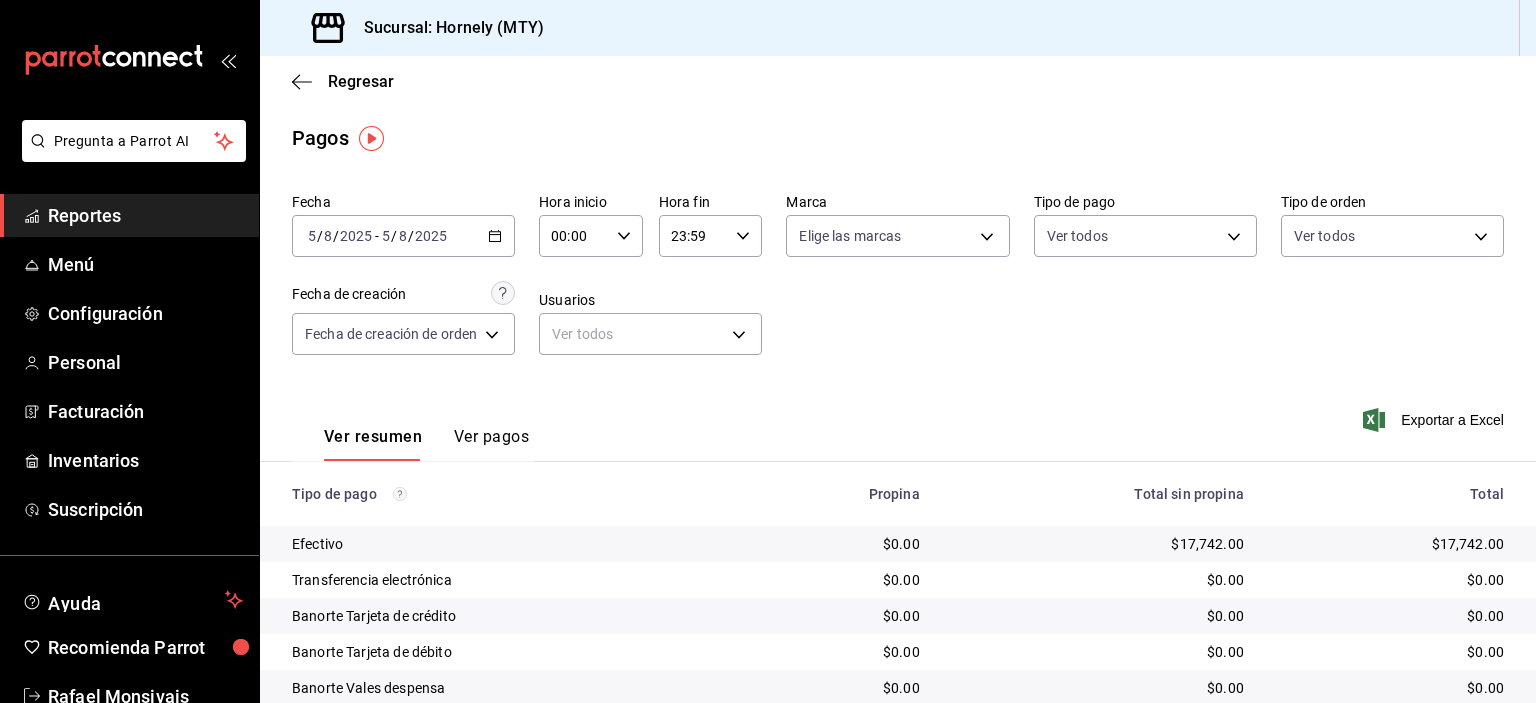 click at bounding box center [129, 60] 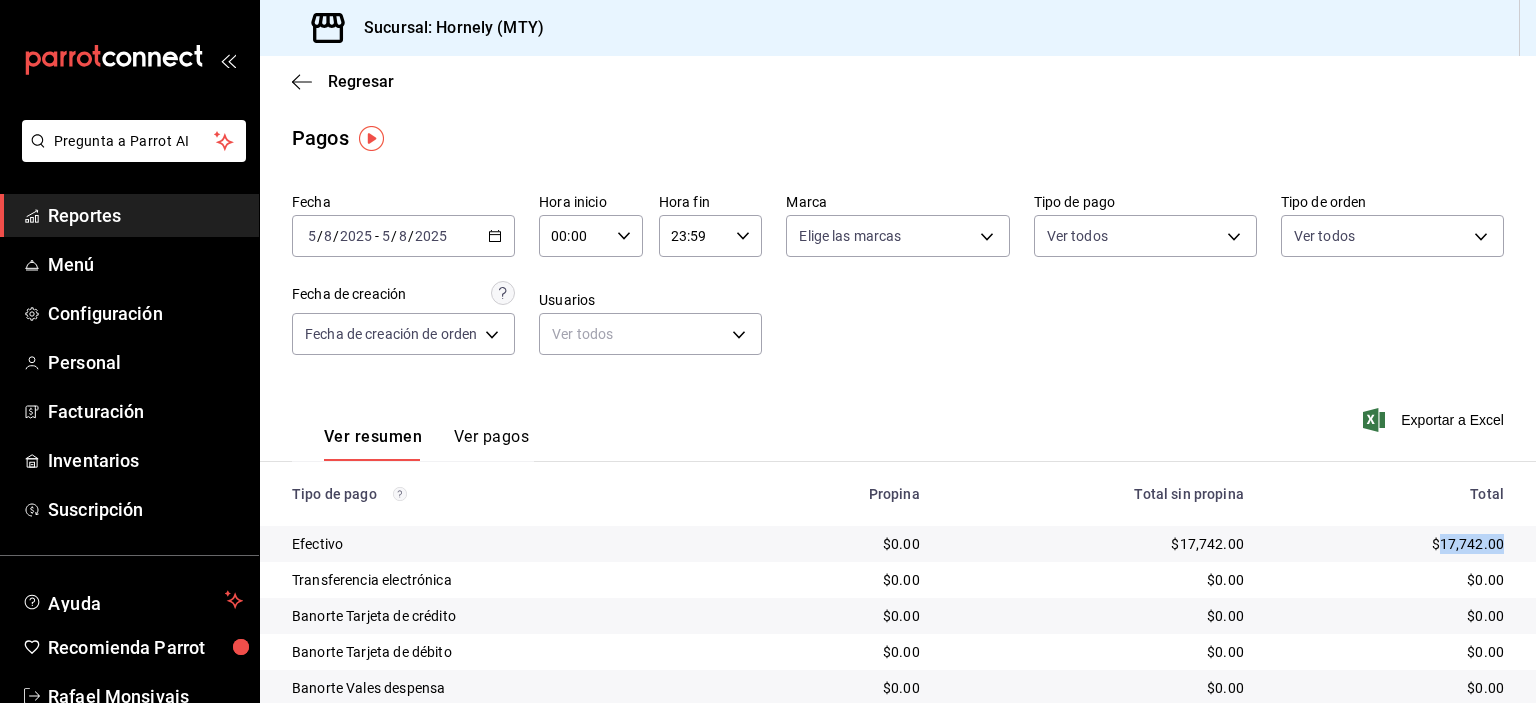 click on "$17,742.00" at bounding box center [1390, 544] 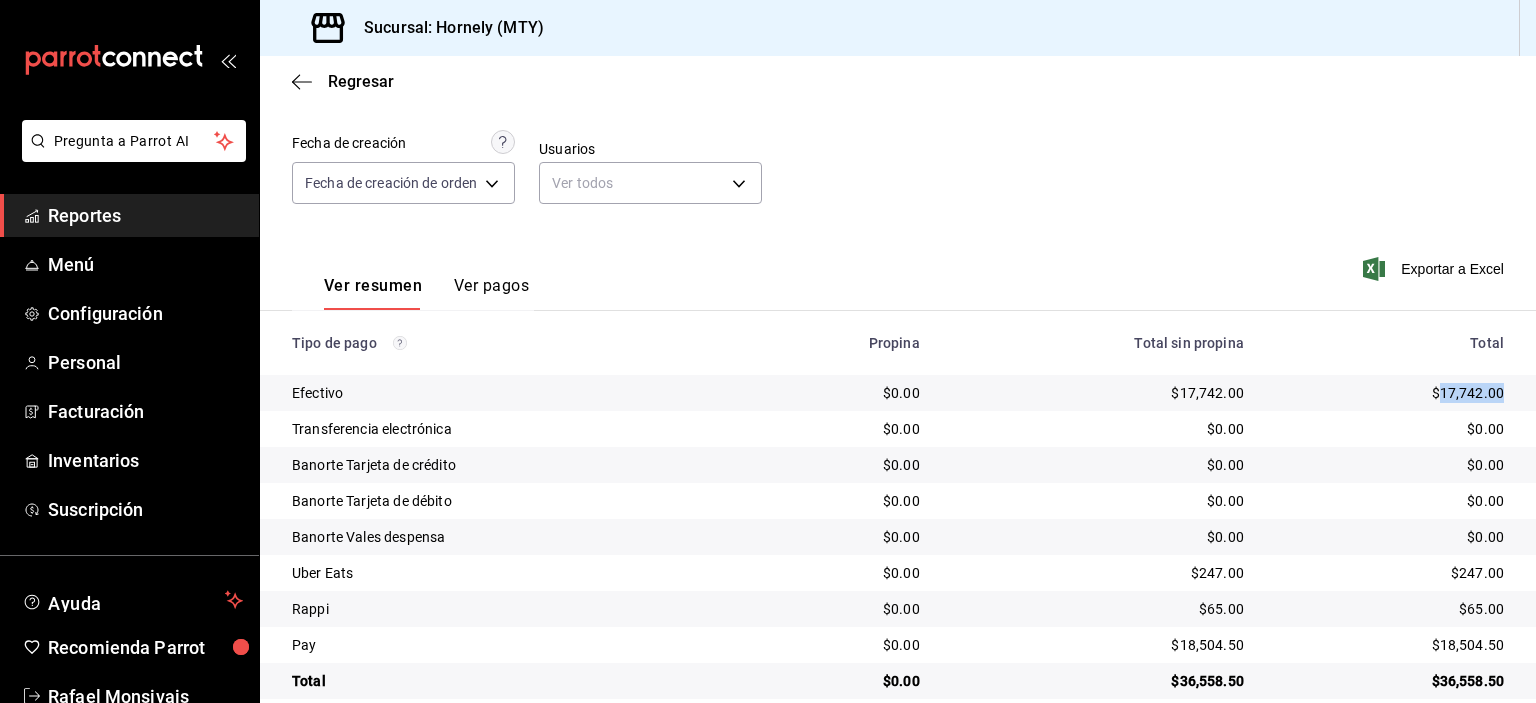 scroll, scrollTop: 180, scrollLeft: 0, axis: vertical 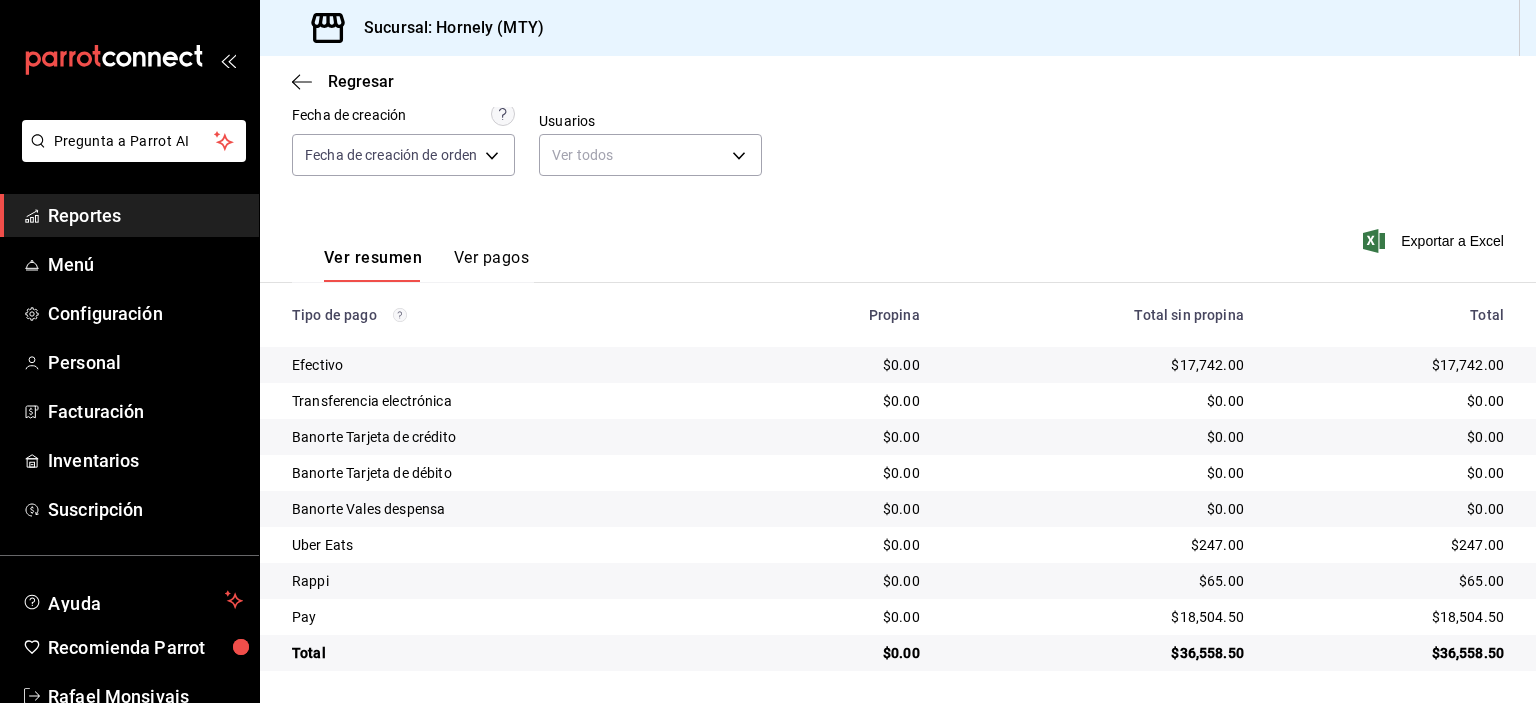 click on "$18,504.50" at bounding box center [1390, 617] 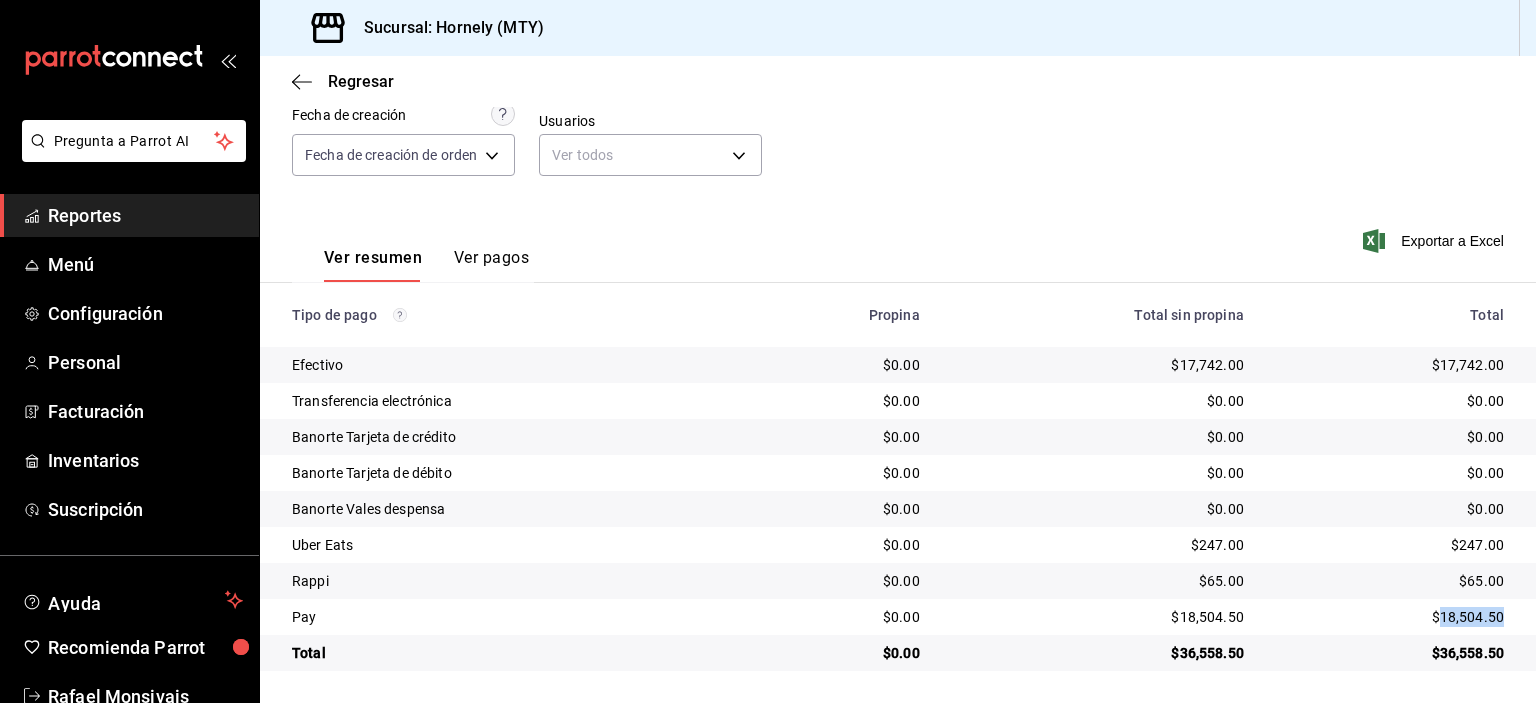 click on "$18,504.50" at bounding box center (1390, 617) 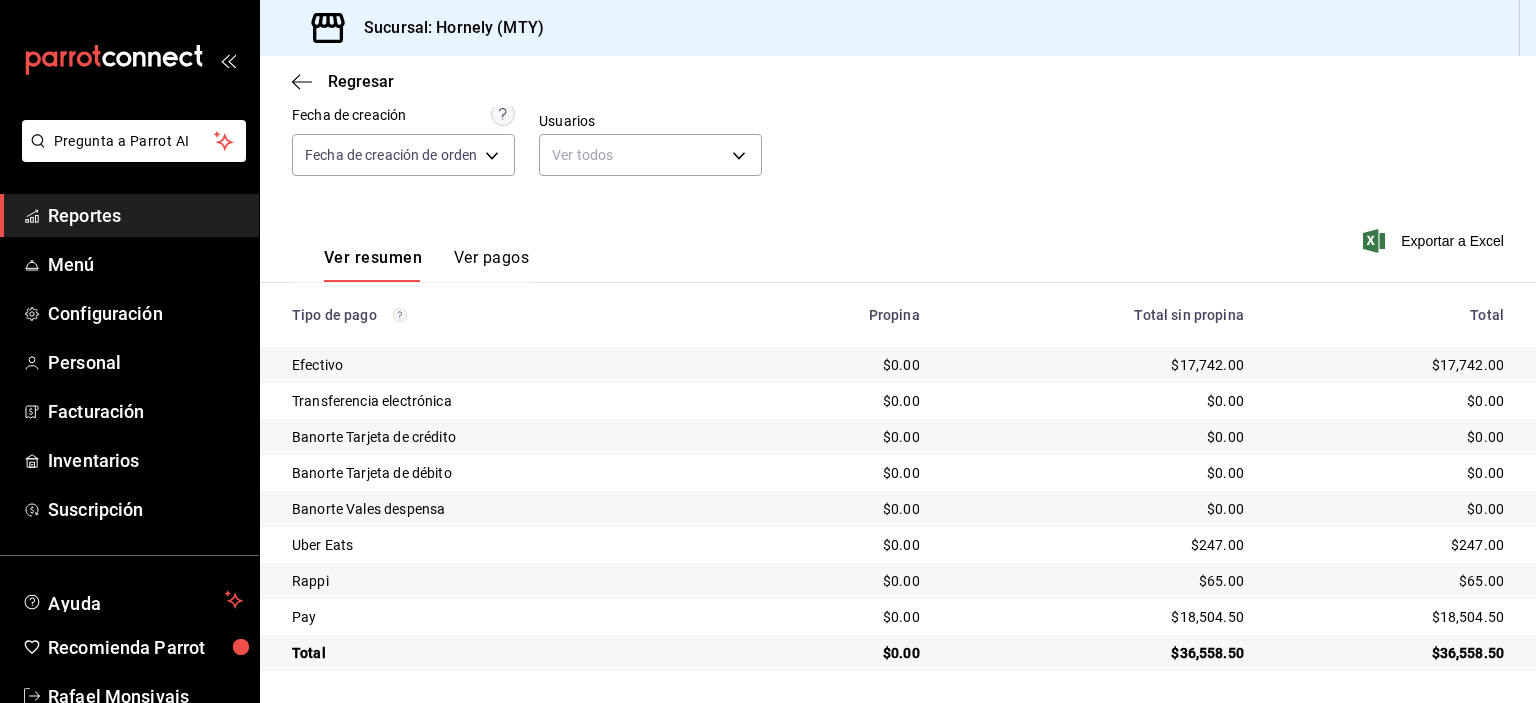 click on "$247.00" at bounding box center [1390, 545] 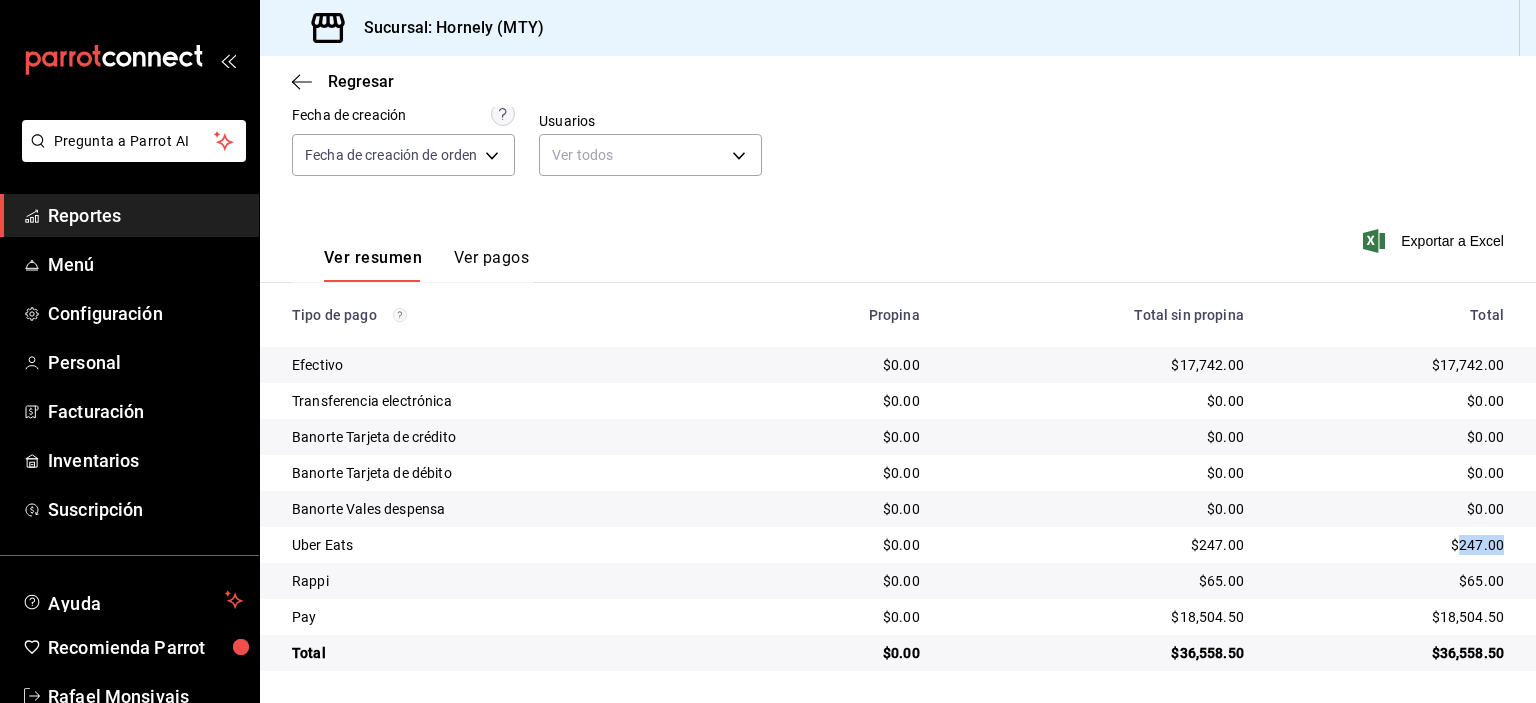 click on "$247.00" at bounding box center (1390, 545) 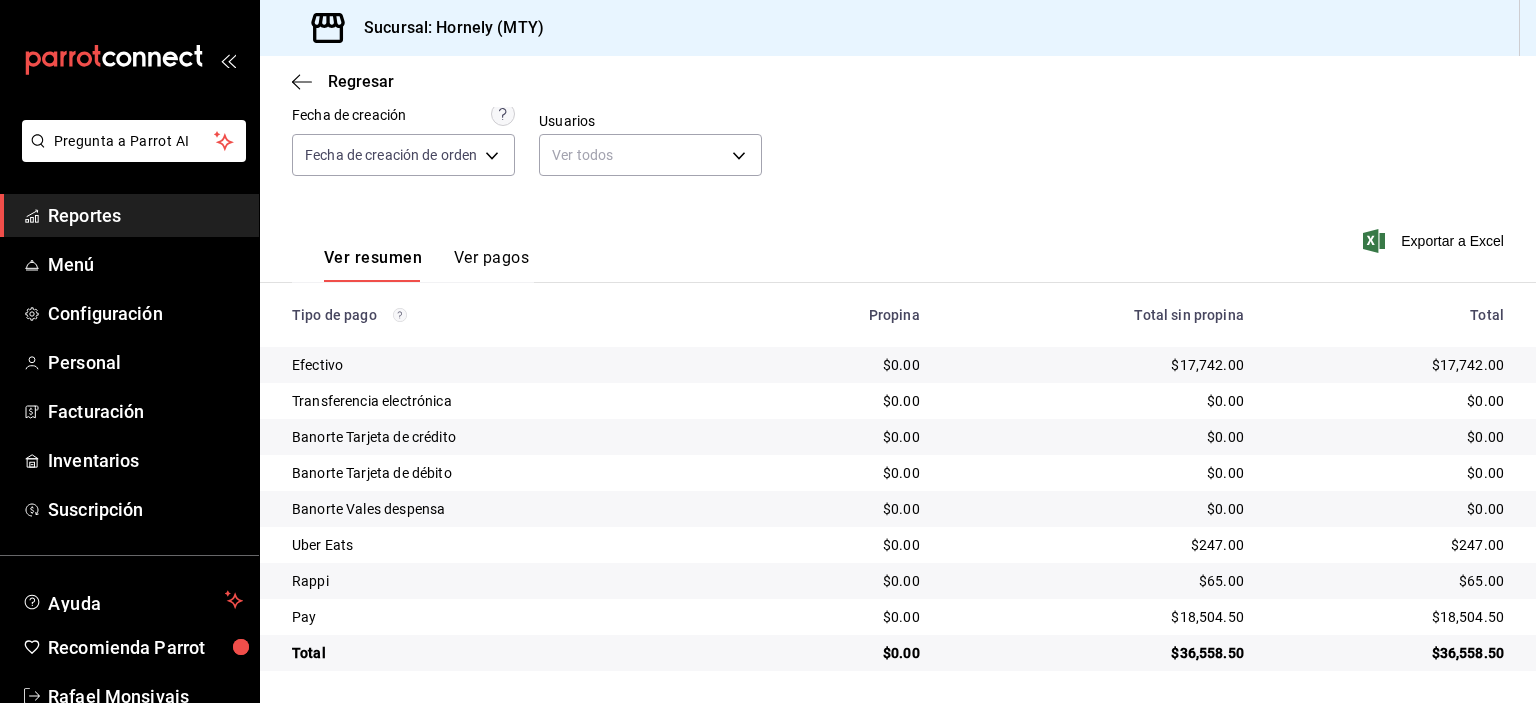 click on "$65.00" at bounding box center [1390, 581] 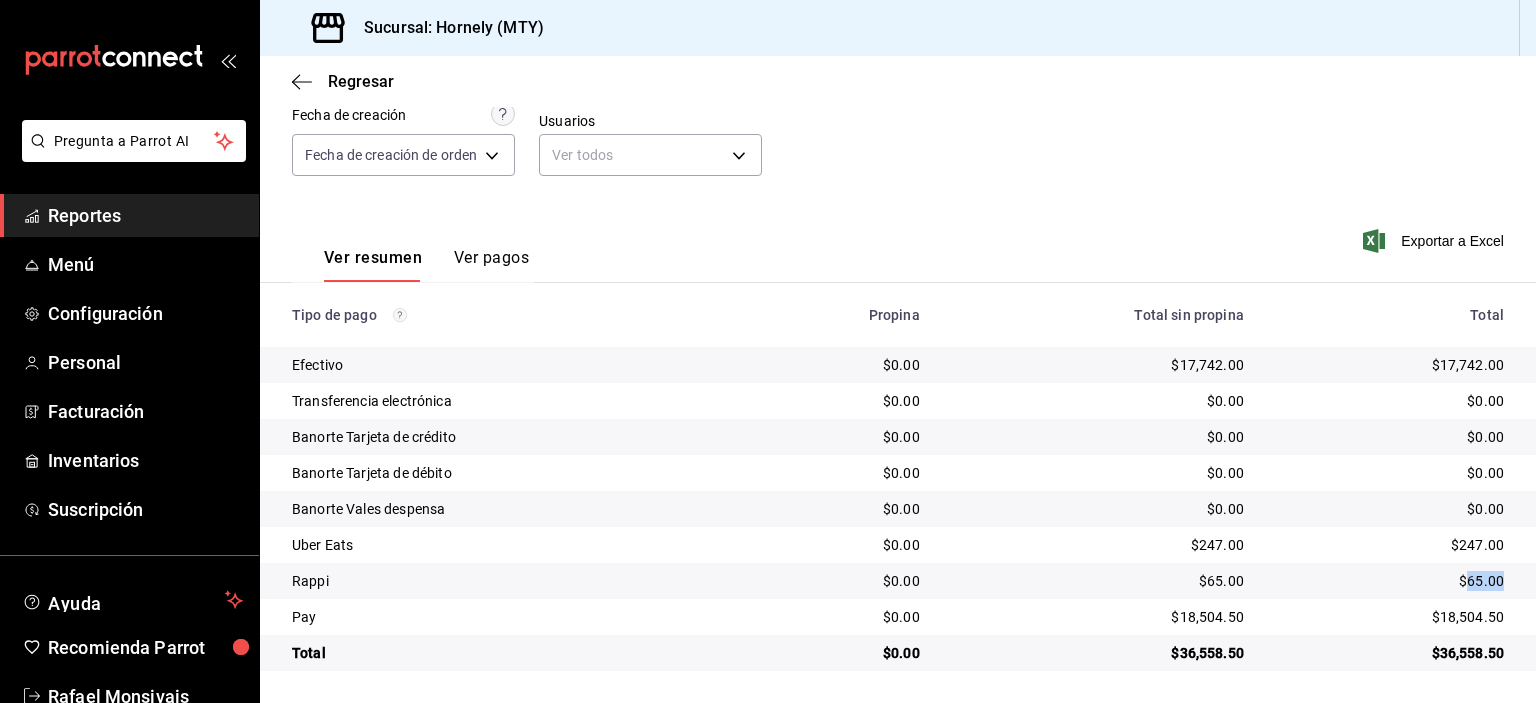 click on "$65.00" at bounding box center (1390, 581) 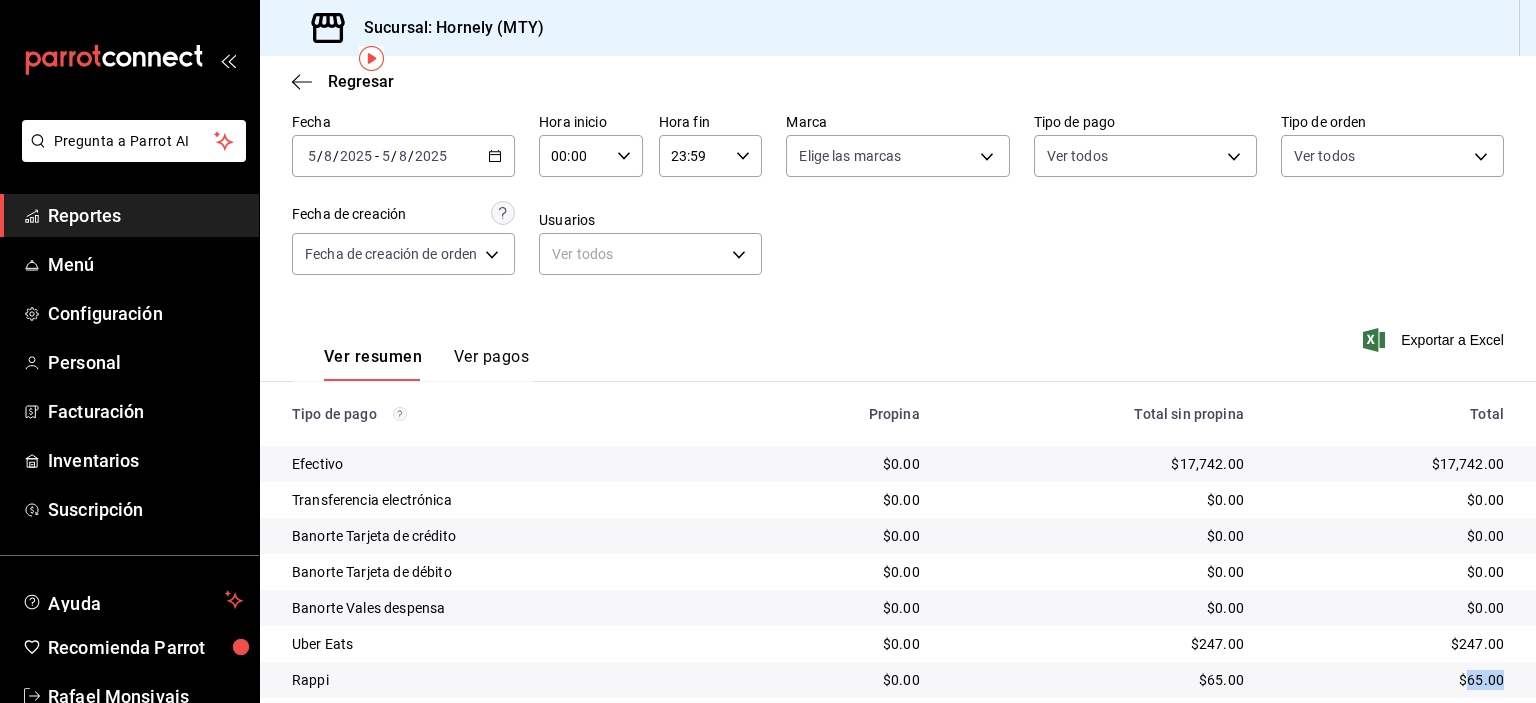 click on "Reportes" at bounding box center (145, 215) 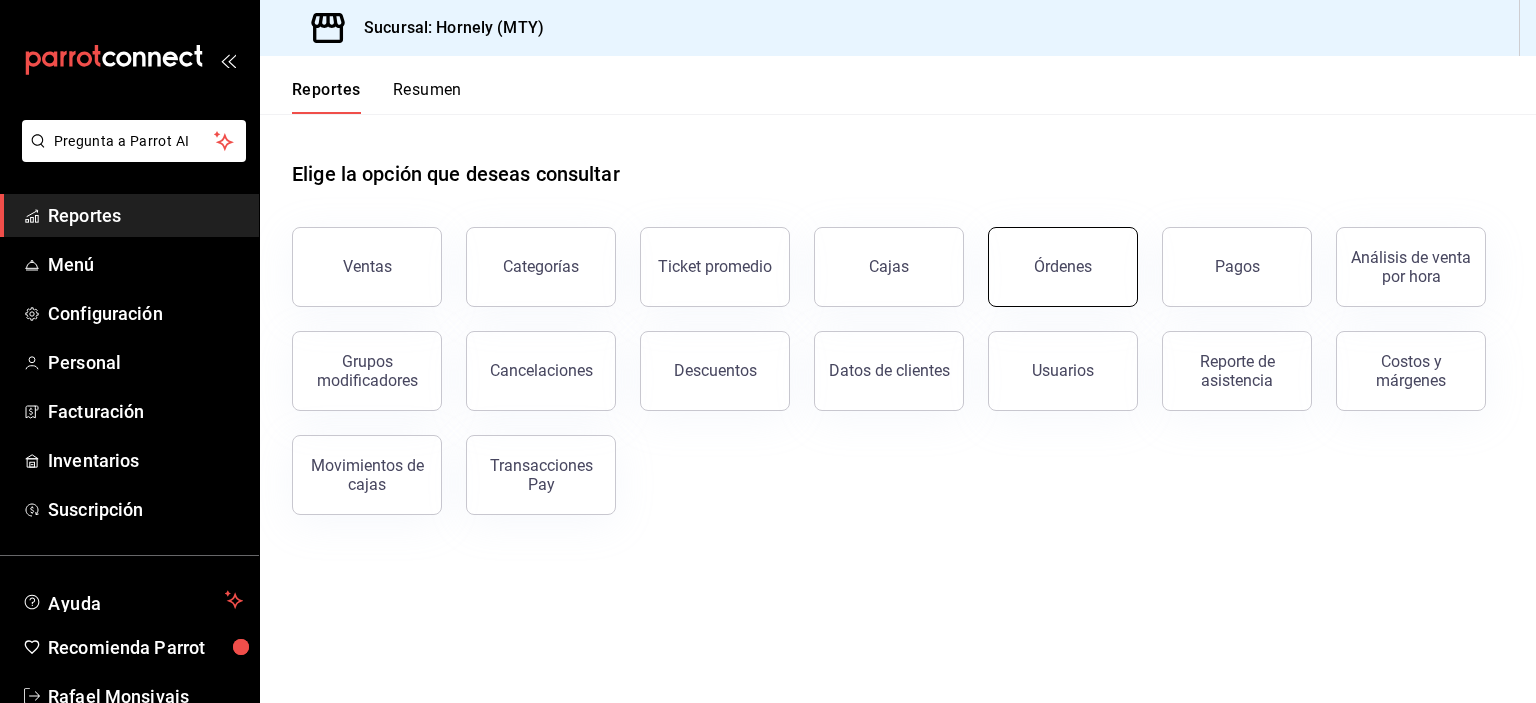 click on "Órdenes" at bounding box center (1063, 267) 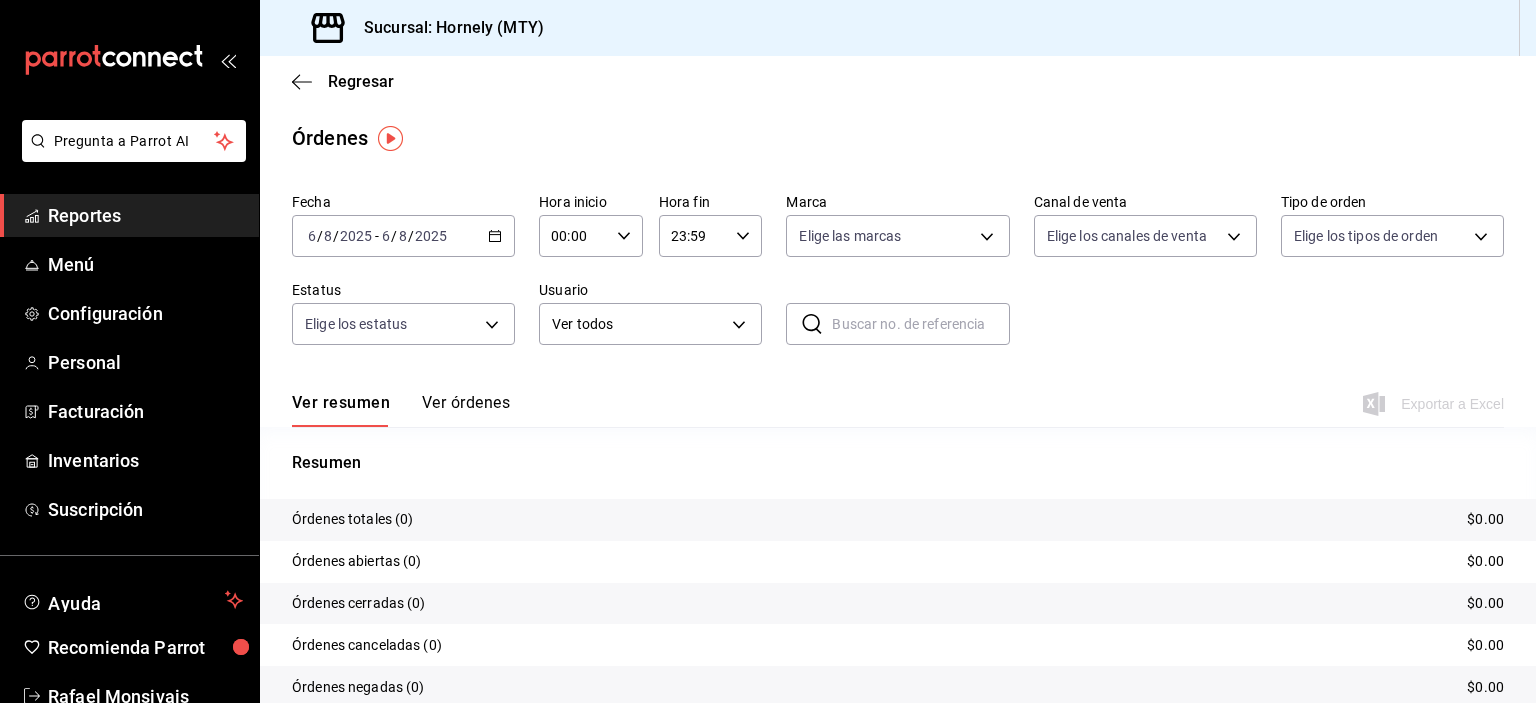 click on "2025-08-06 6 / 8 / 2025 - 2025-08-06 6 / 8 / 2025" at bounding box center [403, 236] 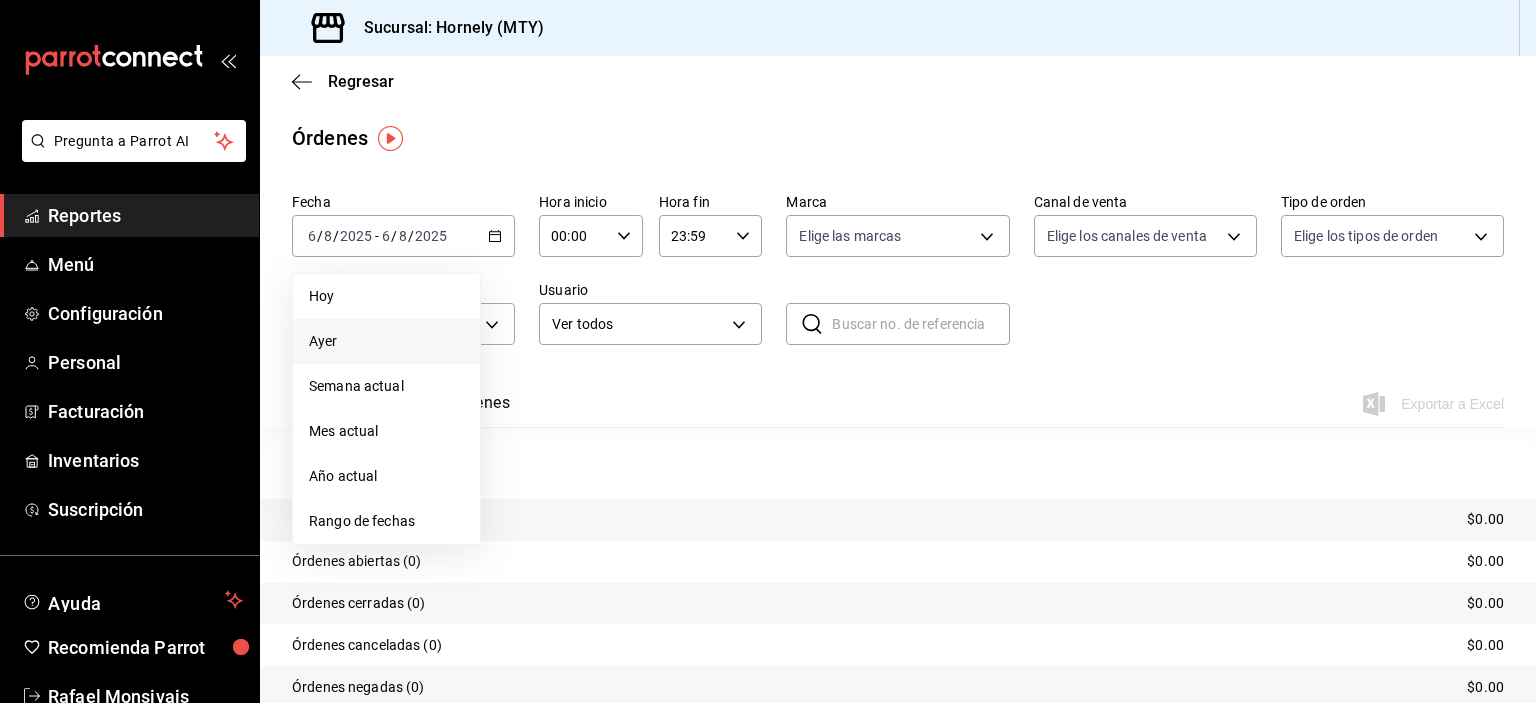 click on "Ayer" at bounding box center [386, 341] 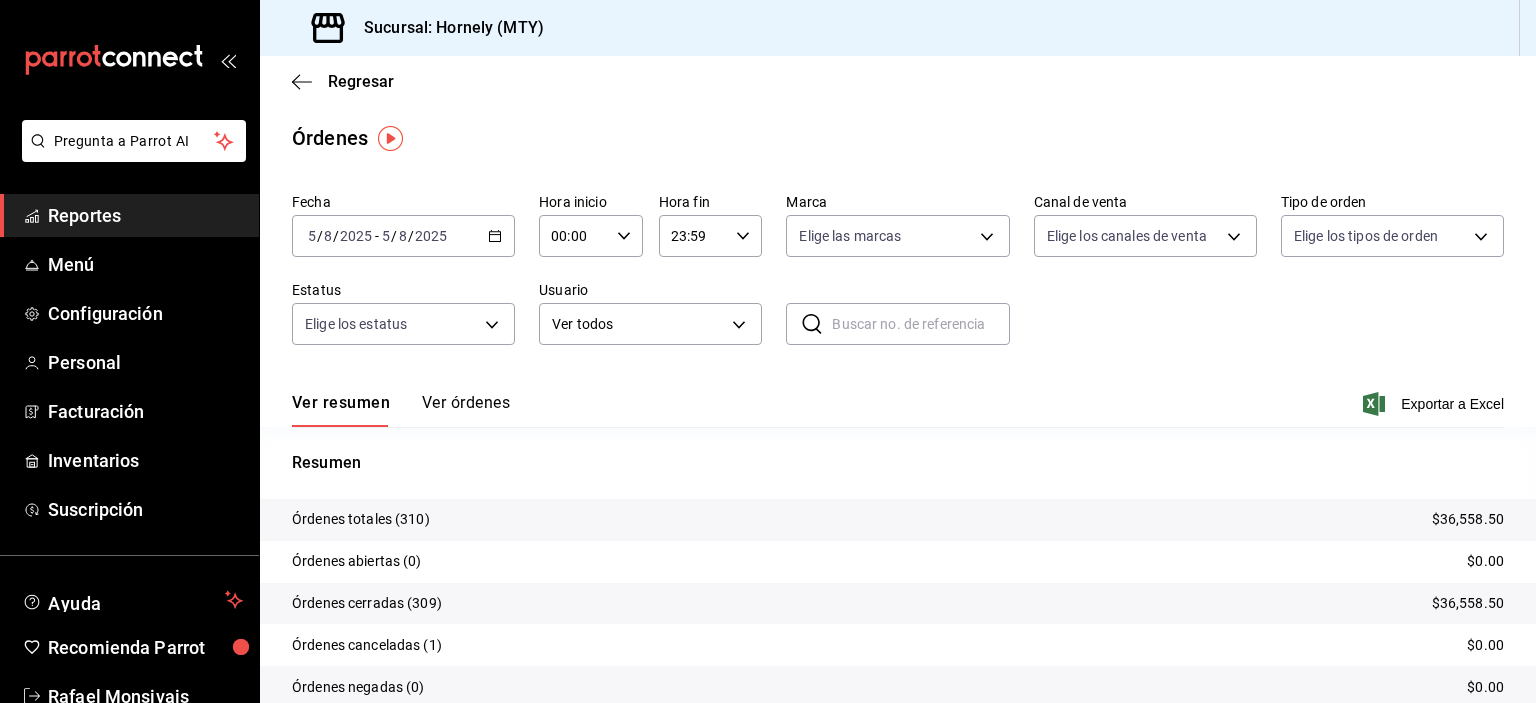 click on "Órdenes totales (310)" at bounding box center (361, 519) 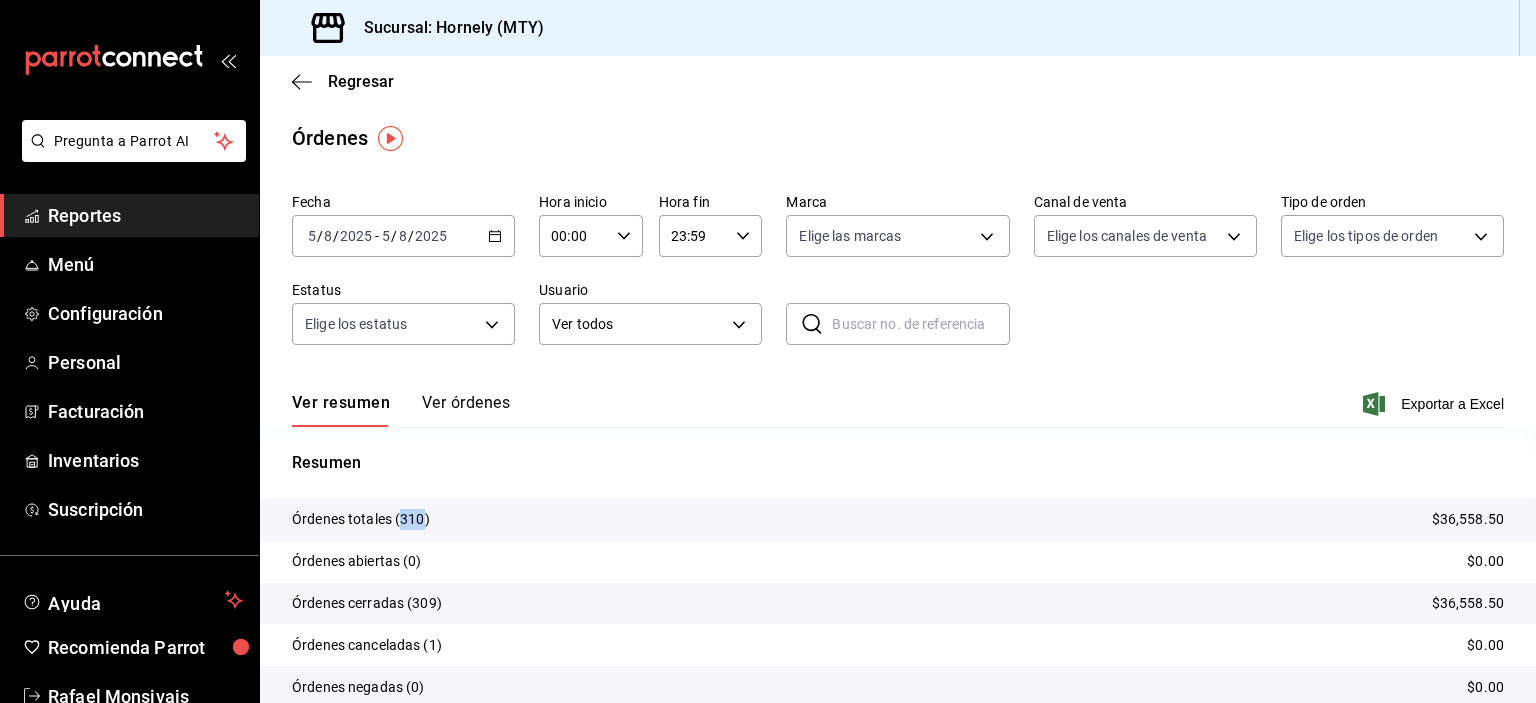 click on "Órdenes totales (310)" at bounding box center (361, 519) 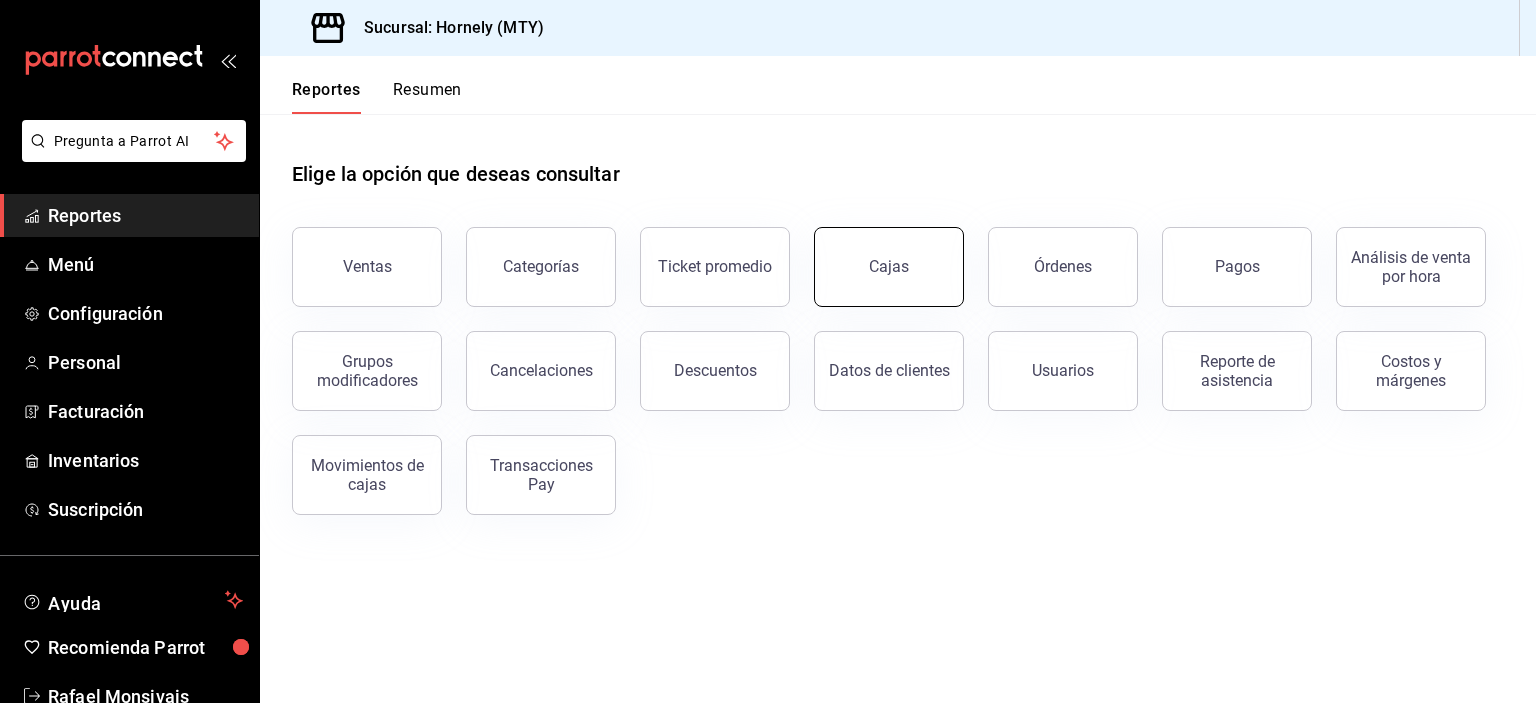 click on "Cajas" at bounding box center [889, 267] 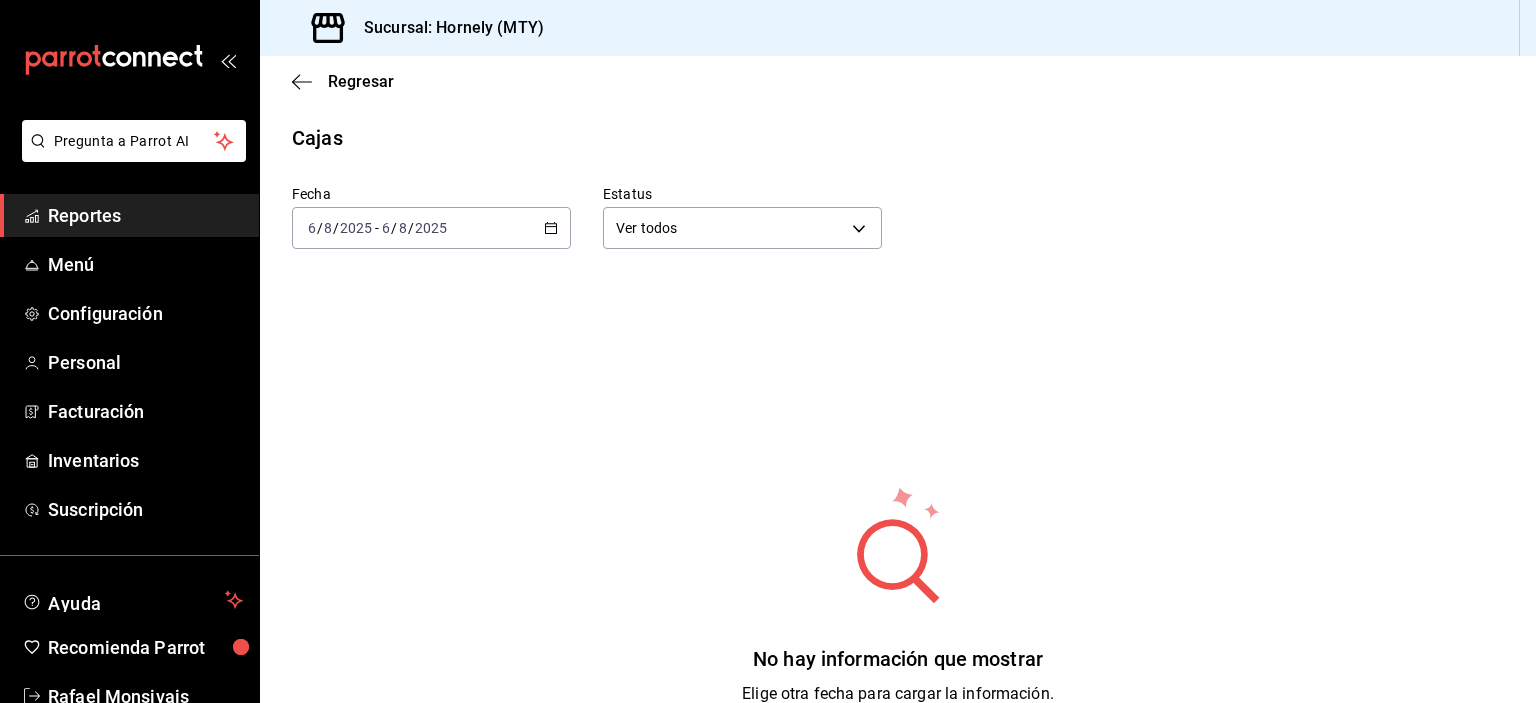 click on "2025-08-06 6 / 8 / 2025 - 2025-08-06 6 / 8 / 2025" at bounding box center [431, 228] 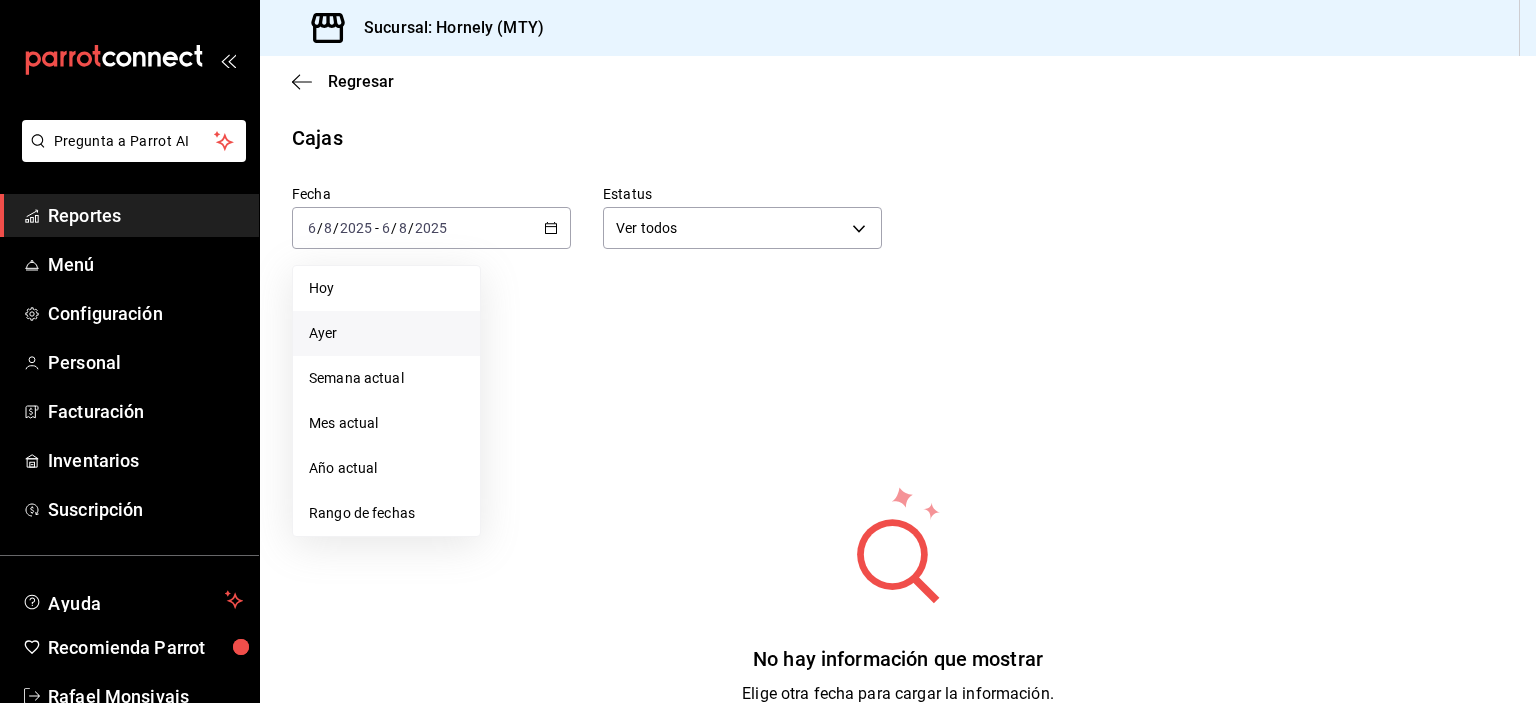 click on "Ayer" at bounding box center (386, 333) 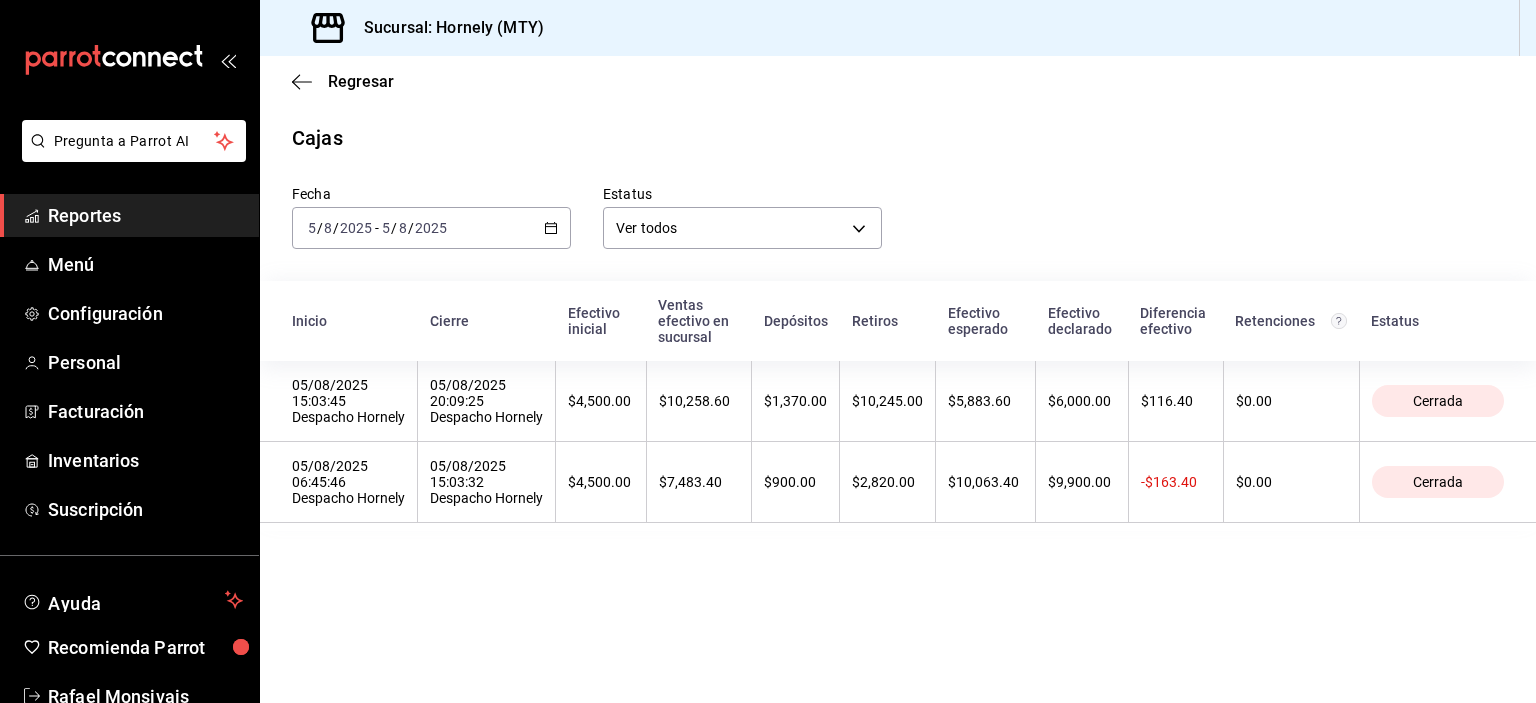 click on "Reportes" at bounding box center (145, 215) 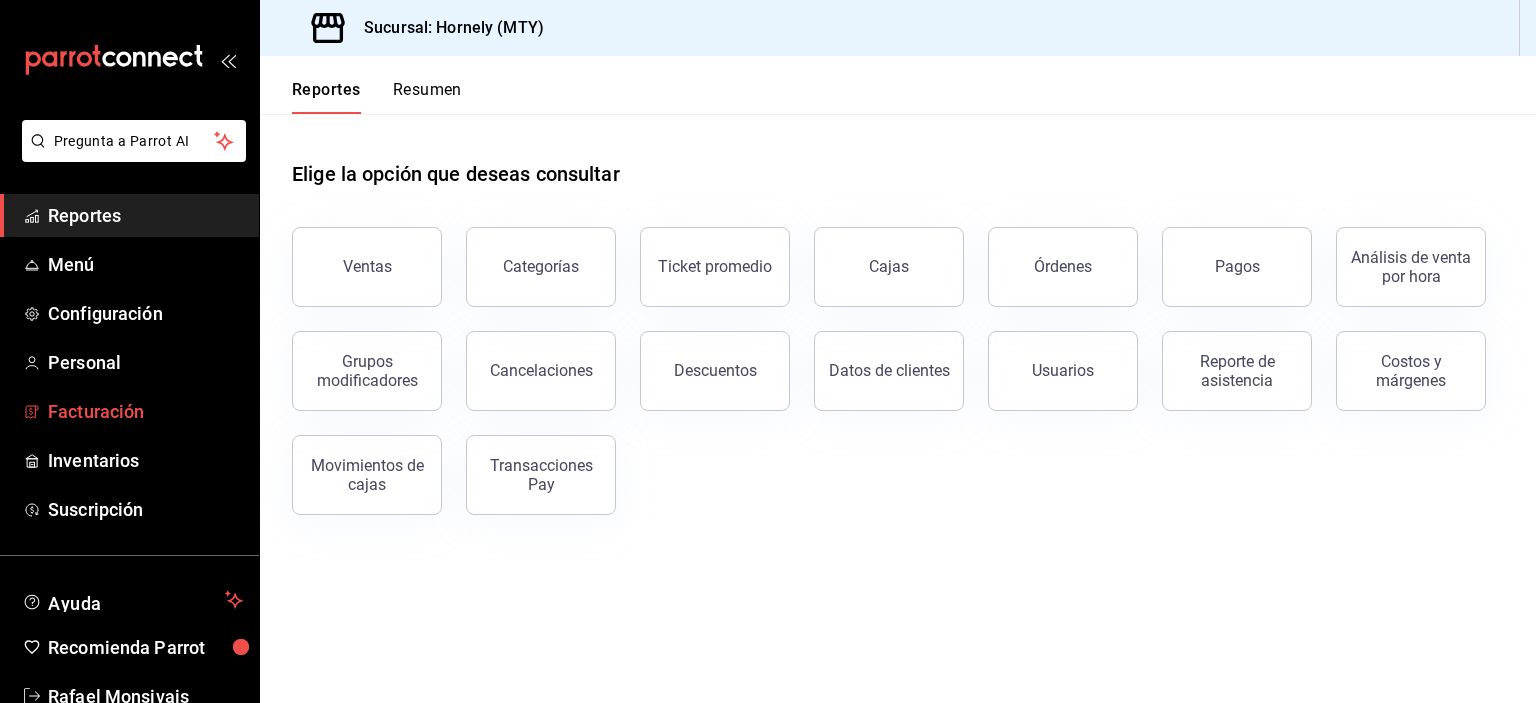 click on "Facturación" at bounding box center (145, 411) 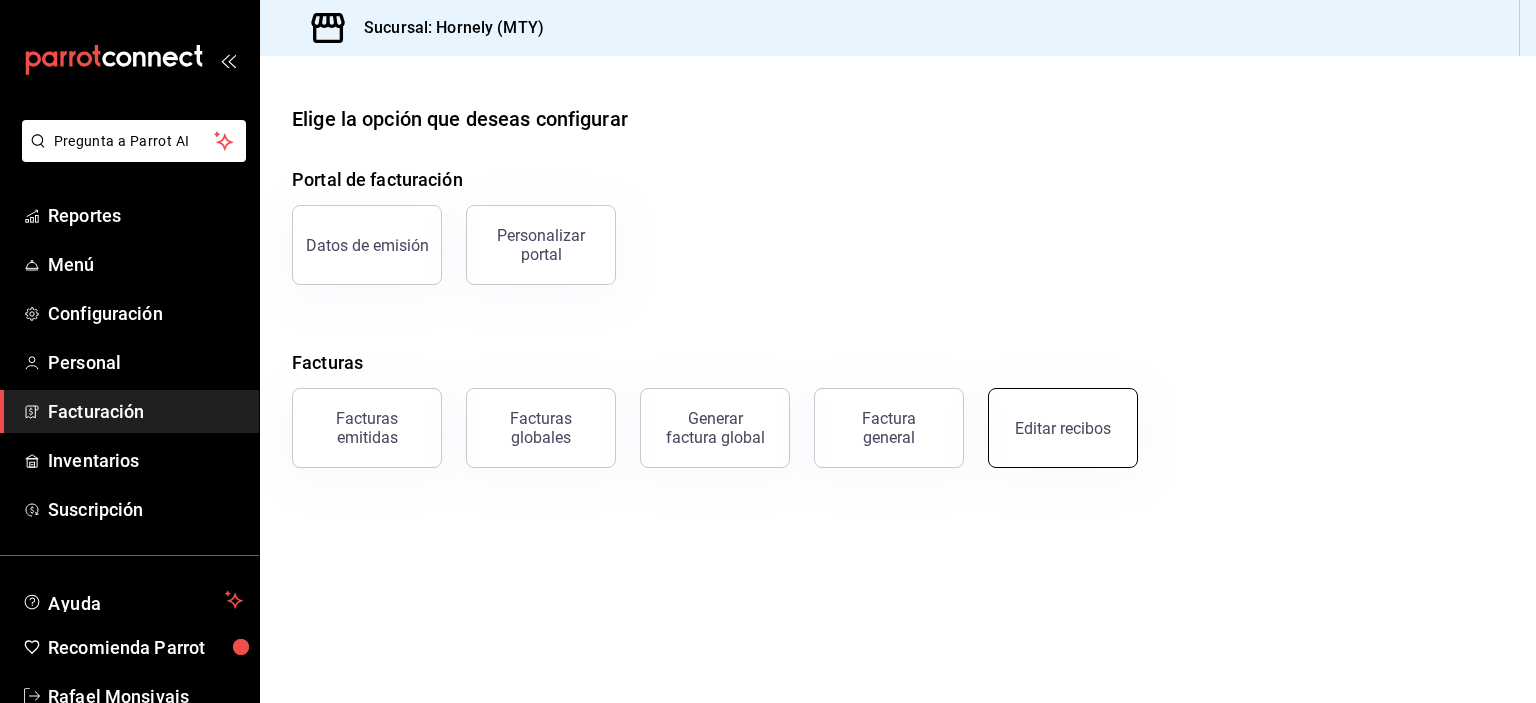click on "Editar recibos" at bounding box center [1063, 428] 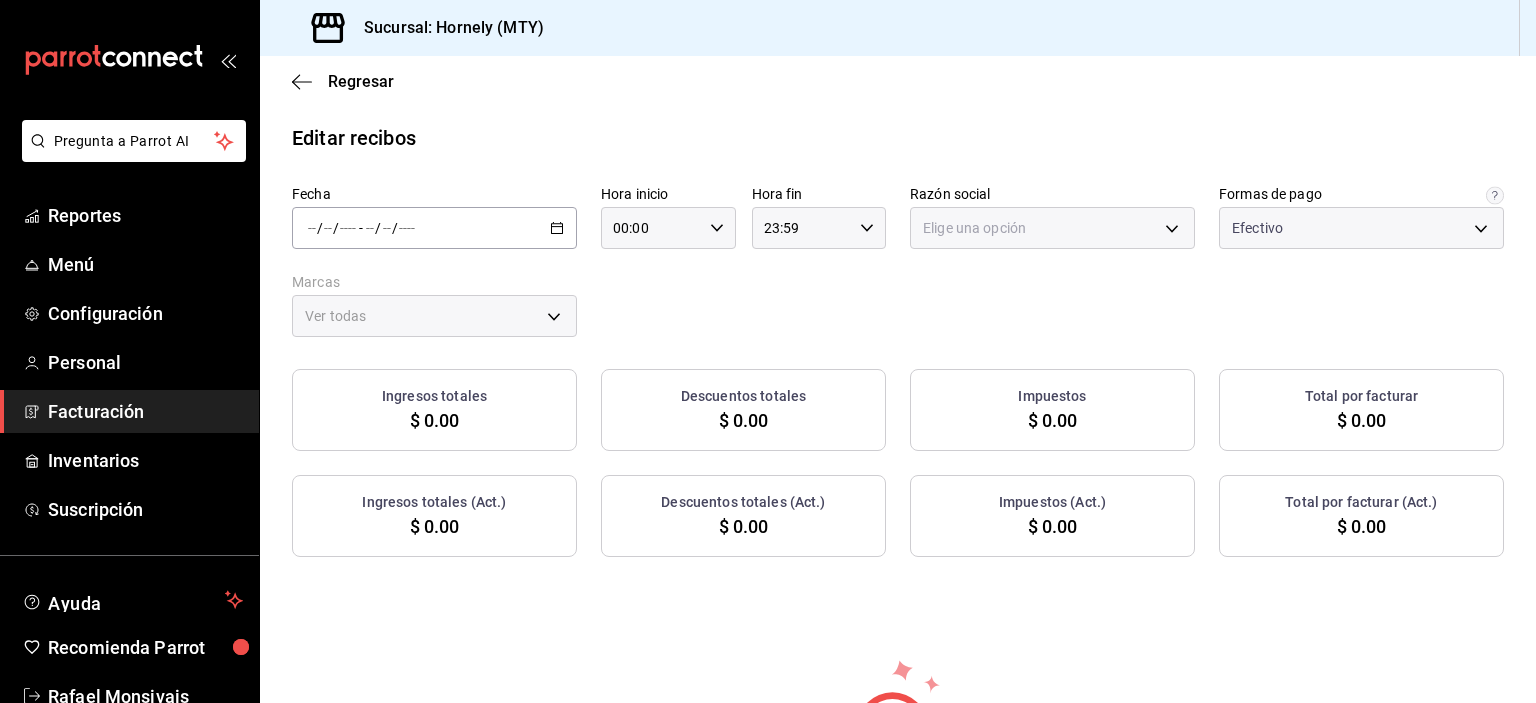 type on "fb0911c4-8c81-440c-afc8-d8364f99058a" 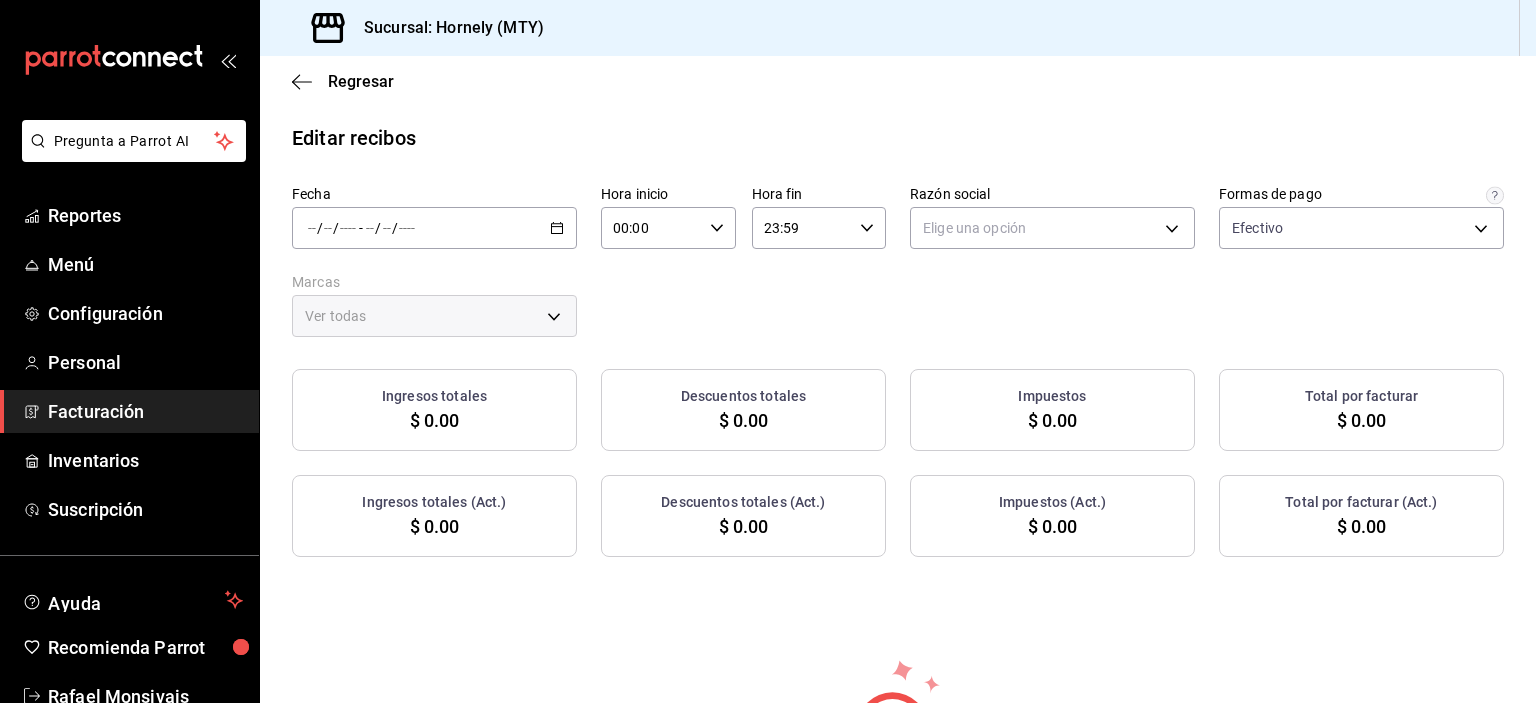 click on "/ / - / /" at bounding box center (434, 228) 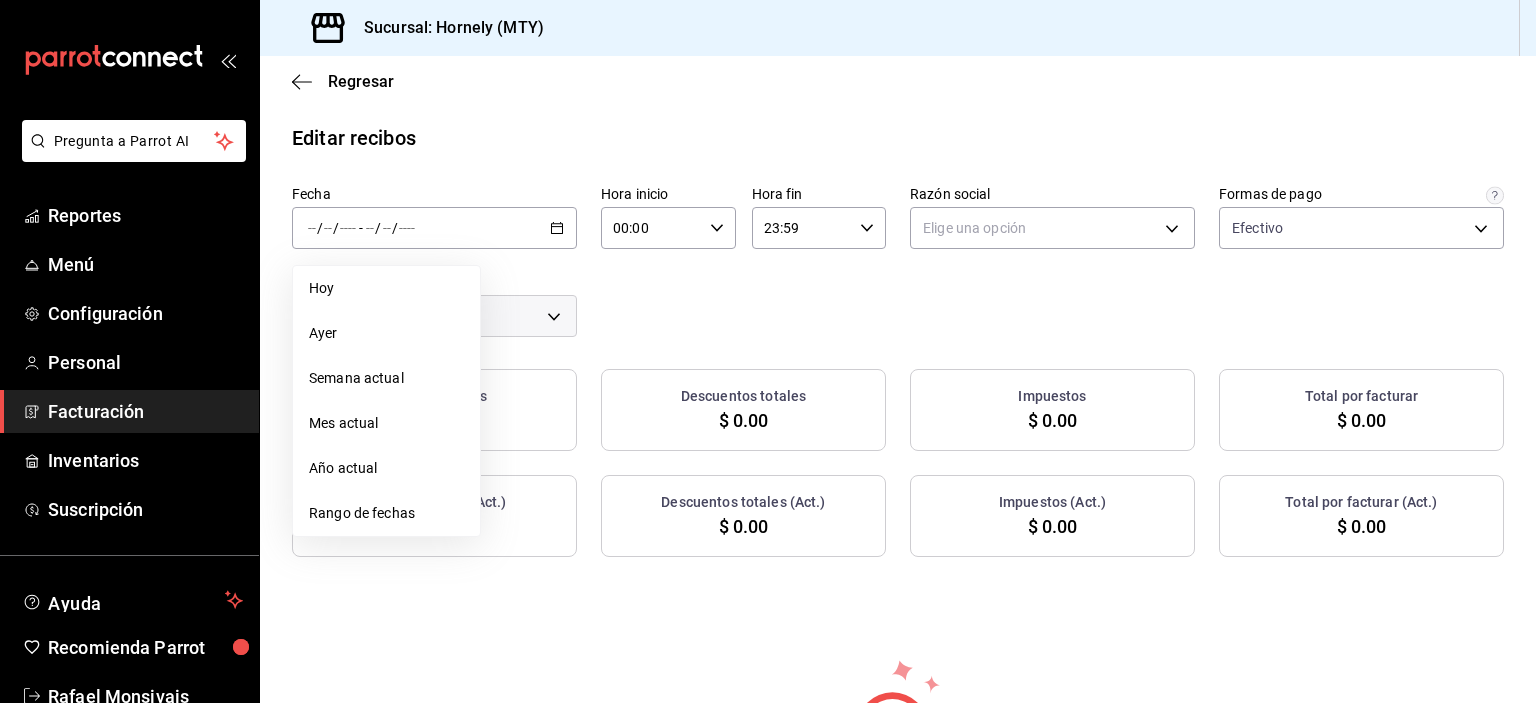 click on "Ayer" at bounding box center (386, 333) 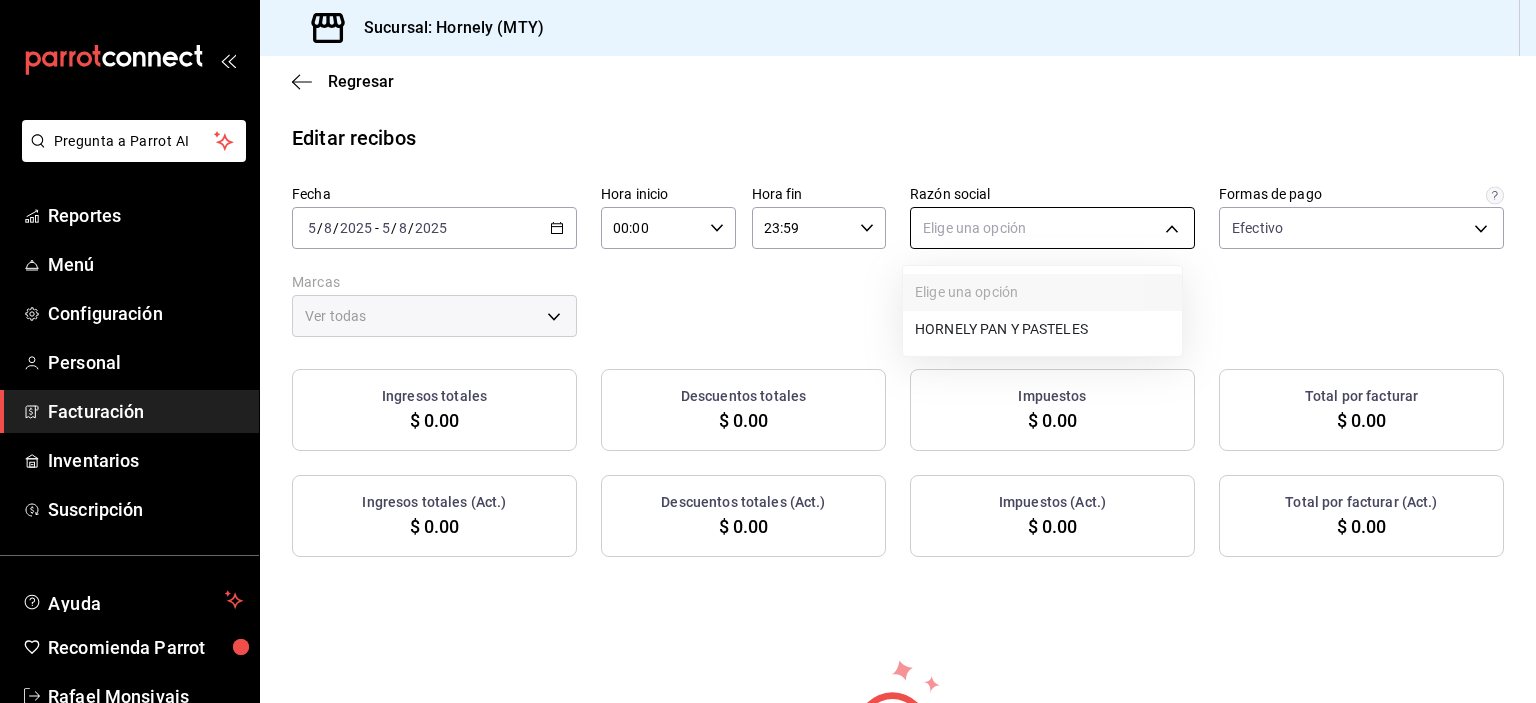 click on "Pregunta a Parrot AI Reportes   Menú   Configuración   Personal   Facturación   Inventarios   Suscripción   Ayuda Recomienda Parrot   [PERSON]   Sugerir nueva función   Sucursal: Hornely (MTY) Regresar Editar recibos Fecha 2025-08-05 5 / 8 / 2025 - 2025-08-05 5 / 8 / 2025 Hora inicio 00:00 Hora inicio Hora fin 23:59 Hora fin Razón social Elige una opción Formas de pago   Efectivo fb0911c4-8c81-440c-afc8-d8364f99058a Marcas Ver todas Ingresos totales $ 0.00 Descuentos totales $ 0.00 Impuestos $ 0.00 Total por facturar $ 0.00 Ingresos totales (Act.) $ 0.00 Descuentos totales (Act.) $ 0.00 Impuestos  (Act.) $ 0.00 Total por facturar (Act.) $ 0.00 No hay información que mostrar GANA 1 MES GRATIS EN TU SUSCRIPCIÓN AQUÍ ¿Recuerdas cómo empezó tu restaurante?
Hoy puedes ayudar a un colega a tener el mismo cambio que tú viviste.
Recomienda Parrot directamente desde tu Portal Administrador.
Es fácil y rápido.
🎁 Por cada restaurante que se una, ganas 1 mes gratis. Pregunta a Parrot AI" at bounding box center [768, 351] 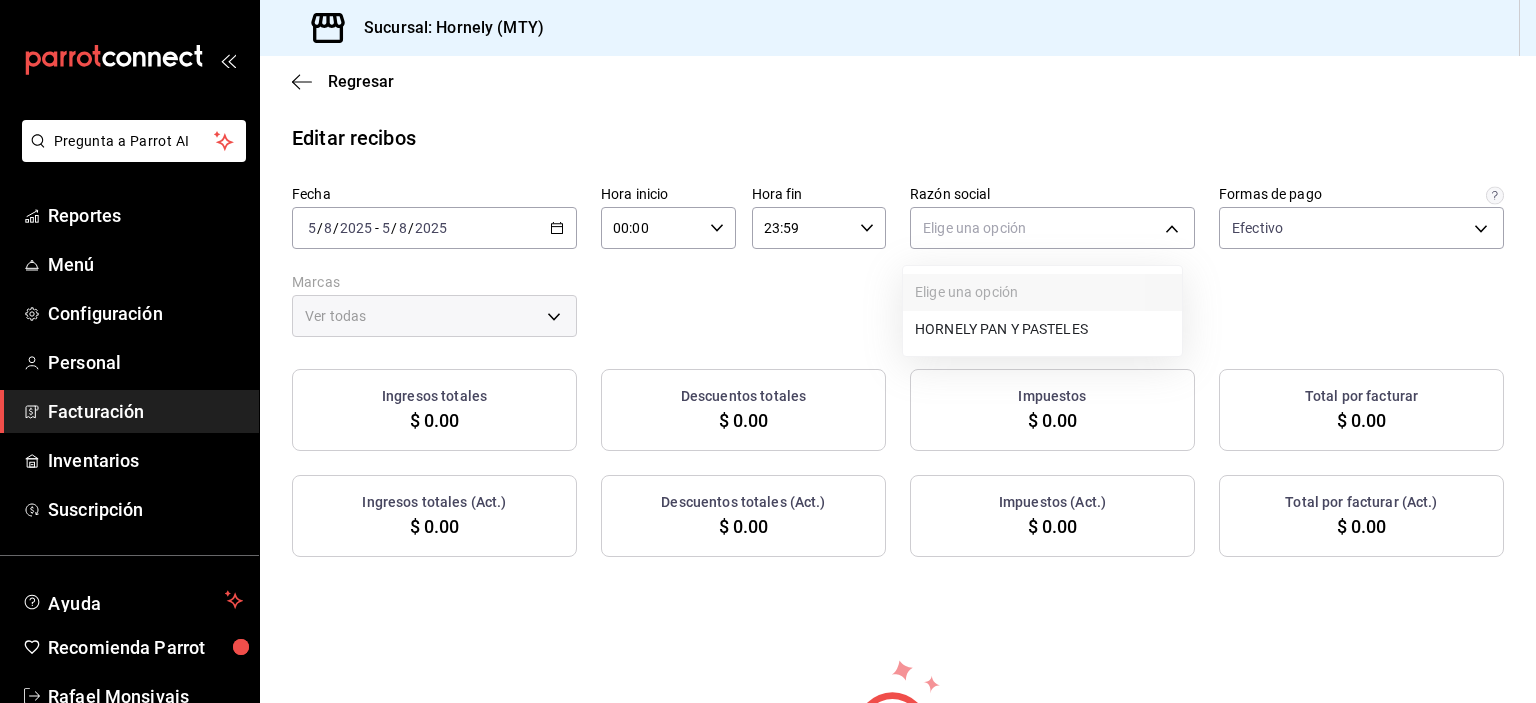click on "HORNELY PAN Y PASTELES" at bounding box center (1042, 329) 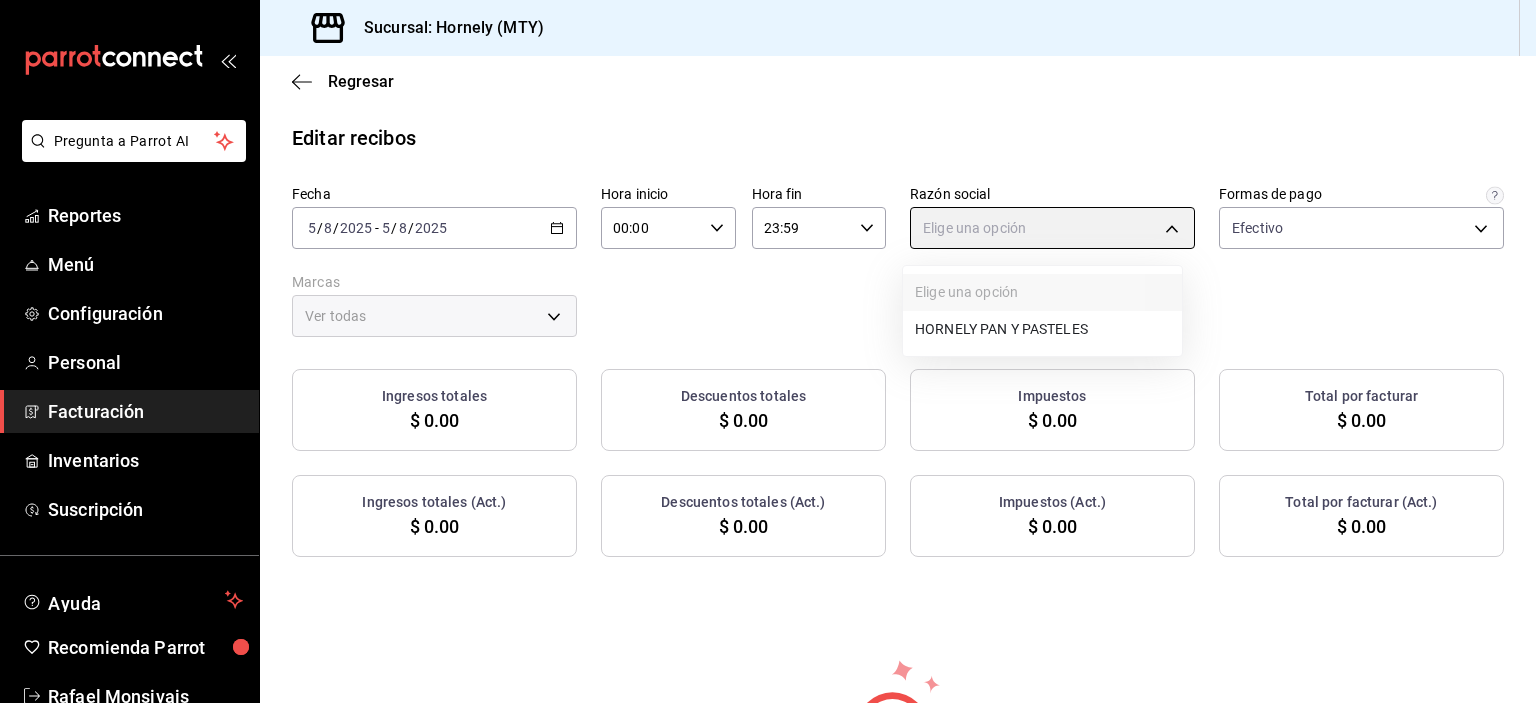 type on "b2cd780a-b572-4f60-9a57-482b6a6c9eaf" 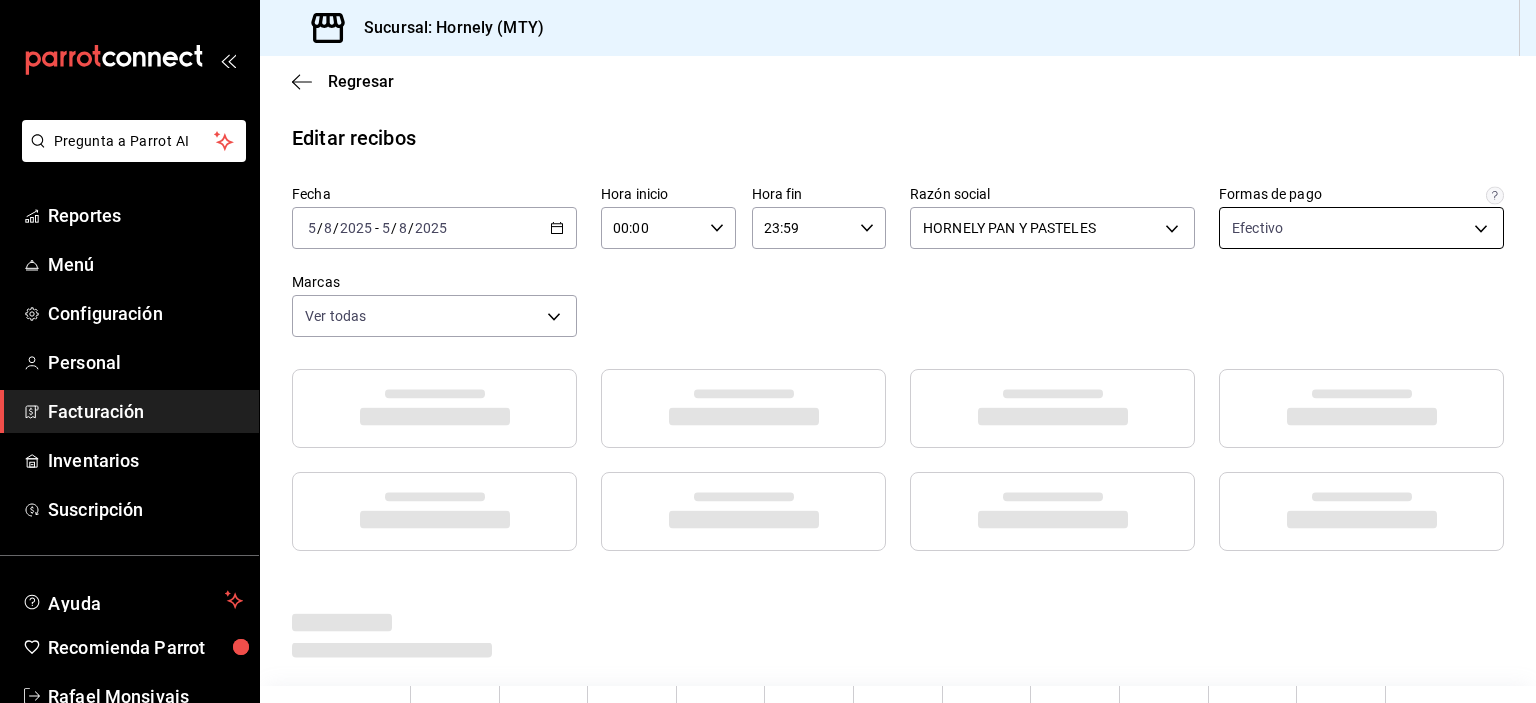 click on "Pregunta a Parrot AI Reportes   Menú   Configuración   Personal   Facturación   Inventarios   Suscripción   Ayuda Recomienda Parrot   [PERSON]   Sugerir nueva función   Sucursal: Hornely (MTY) Regresar Editar recibos Fecha 2025-08-05 5 / 8 / 2025 - 2025-08-05 5 / 8 / 2025 Hora inicio 00:00 Hora inicio Hora fin 23:59 Hora fin Razón social HORNELY PAN Y PASTELES b2cd780a-b572-4f60-9a57-482b6a6c9eaf Formas de pago   Efectivo fb0911c4-8c81-440c-afc8-d8364f99058a Marcas Ver todas f940d65f-f315-40ad-96cd-36aca2dc56c6 GANA 1 MES GRATIS EN TU SUSCRIPCIÓN AQUÍ ¿Recuerdas cómo empezó tu restaurante?
Hoy puedes ayudar a un colega a tener el mismo cambio que tú viviste.
Recomienda Parrot directamente desde tu Portal Administrador.
Es fácil y rápido.
🎁 Por cada restaurante que se una, ganas 1 mes gratis. Pregunta a Parrot AI Reportes   Menú   Configuración   Personal   Facturación   Inventarios   Suscripción   Ayuda Recomienda Parrot   [PERSON]   Sugerir nueva función" at bounding box center [768, 351] 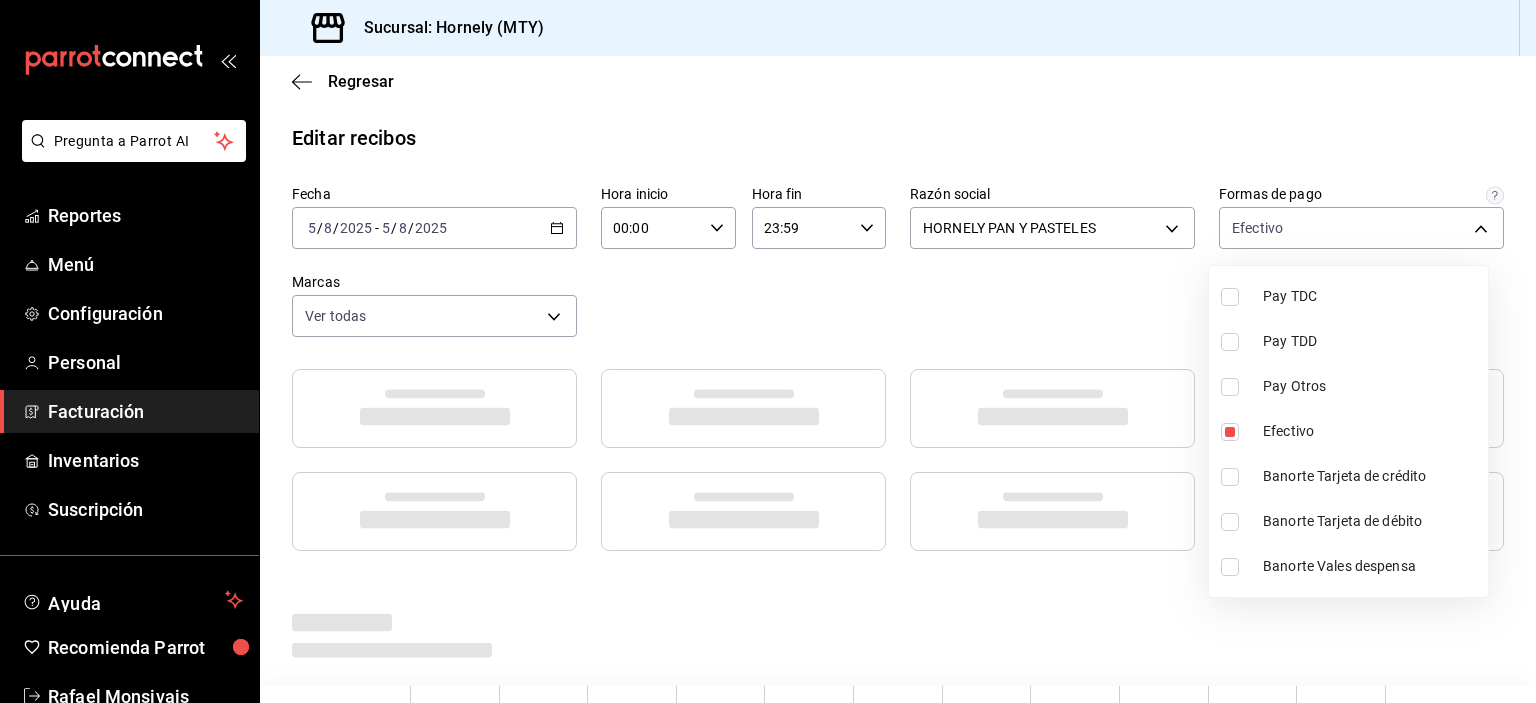 click at bounding box center [768, 351] 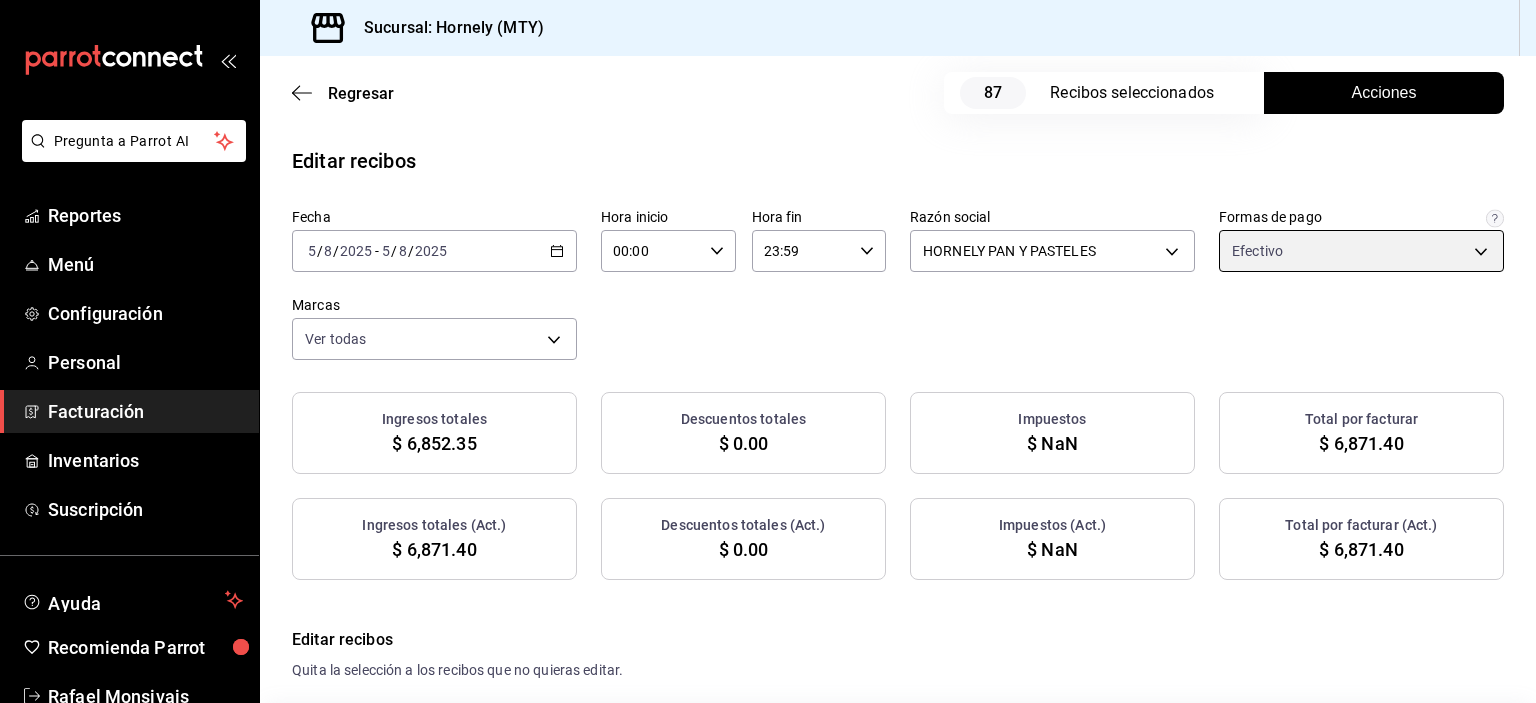 checkbox on "true" 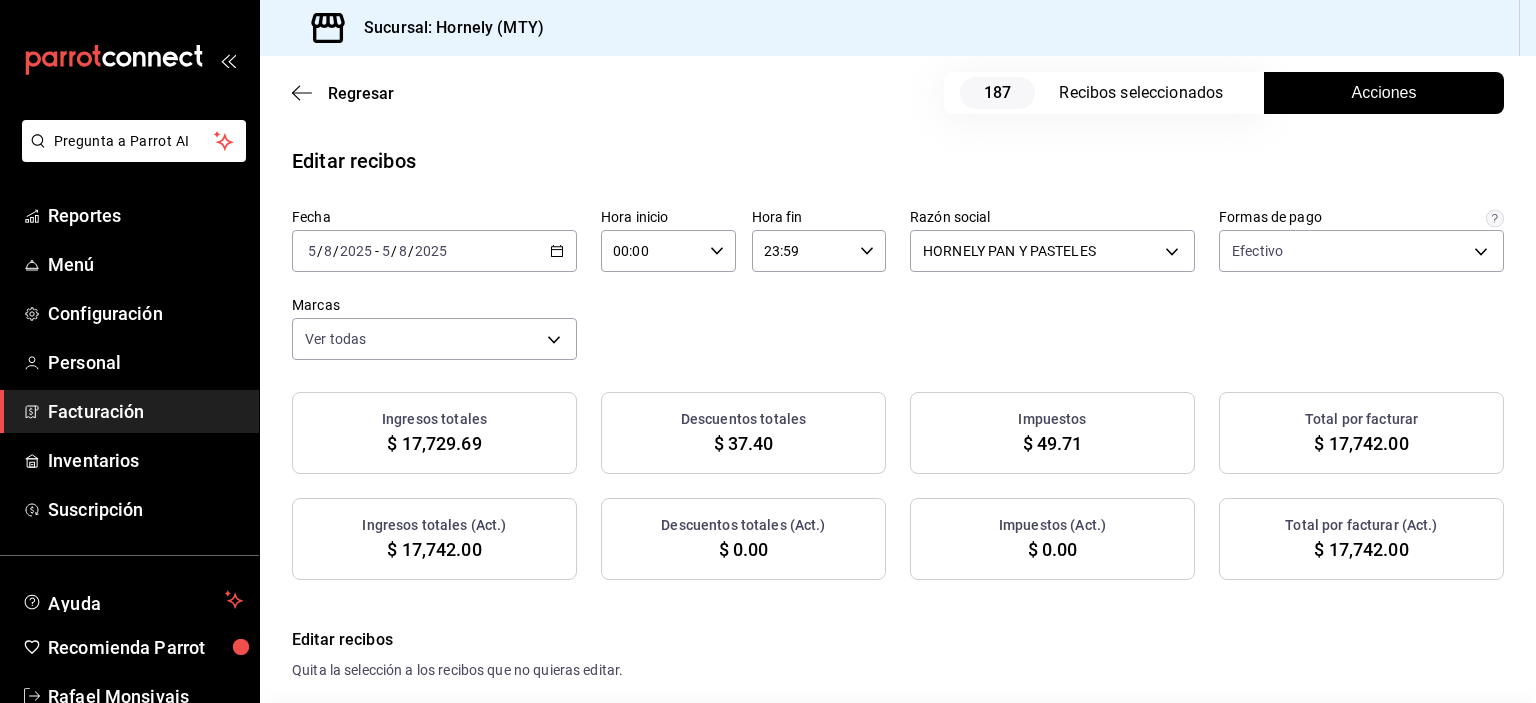 click on "Acciones" at bounding box center (1384, 93) 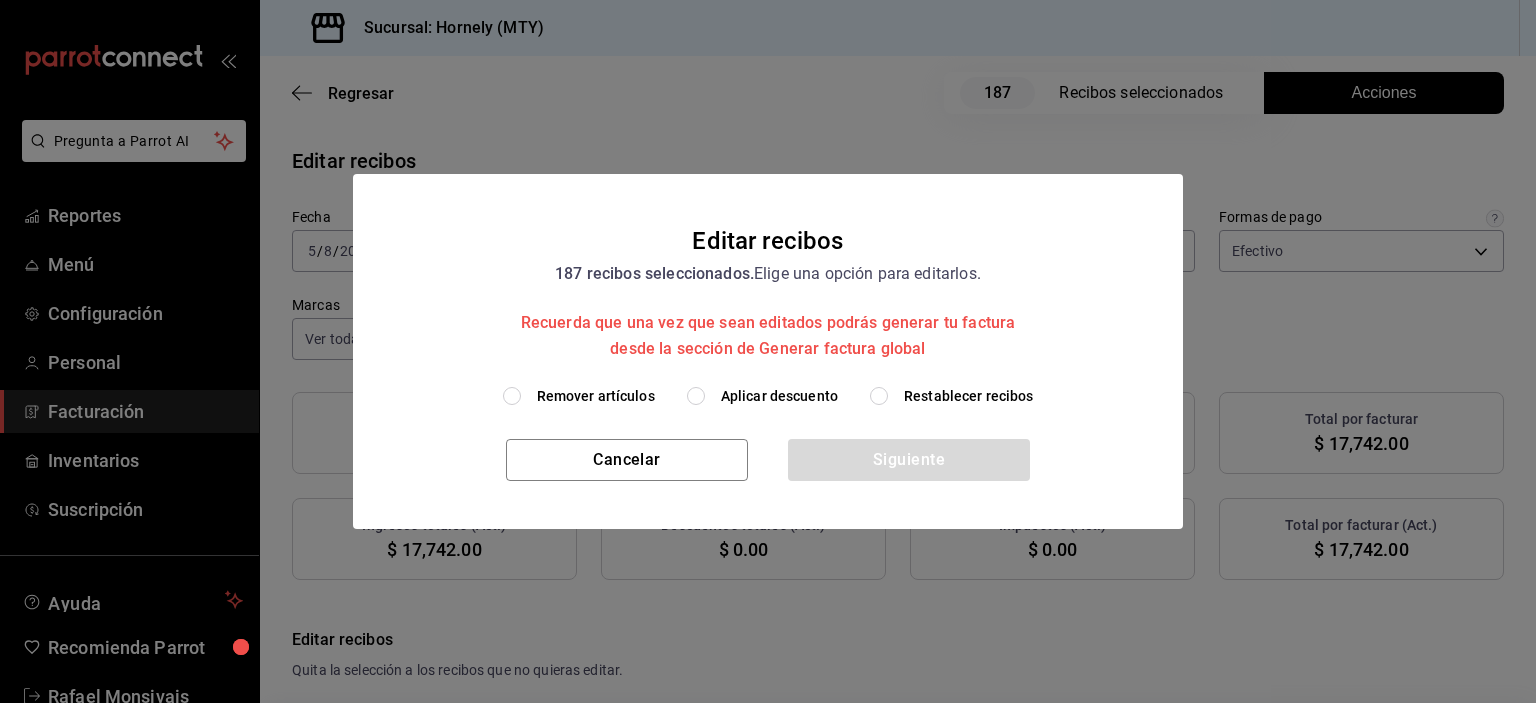 click on "Aplicar descuento" at bounding box center [779, 396] 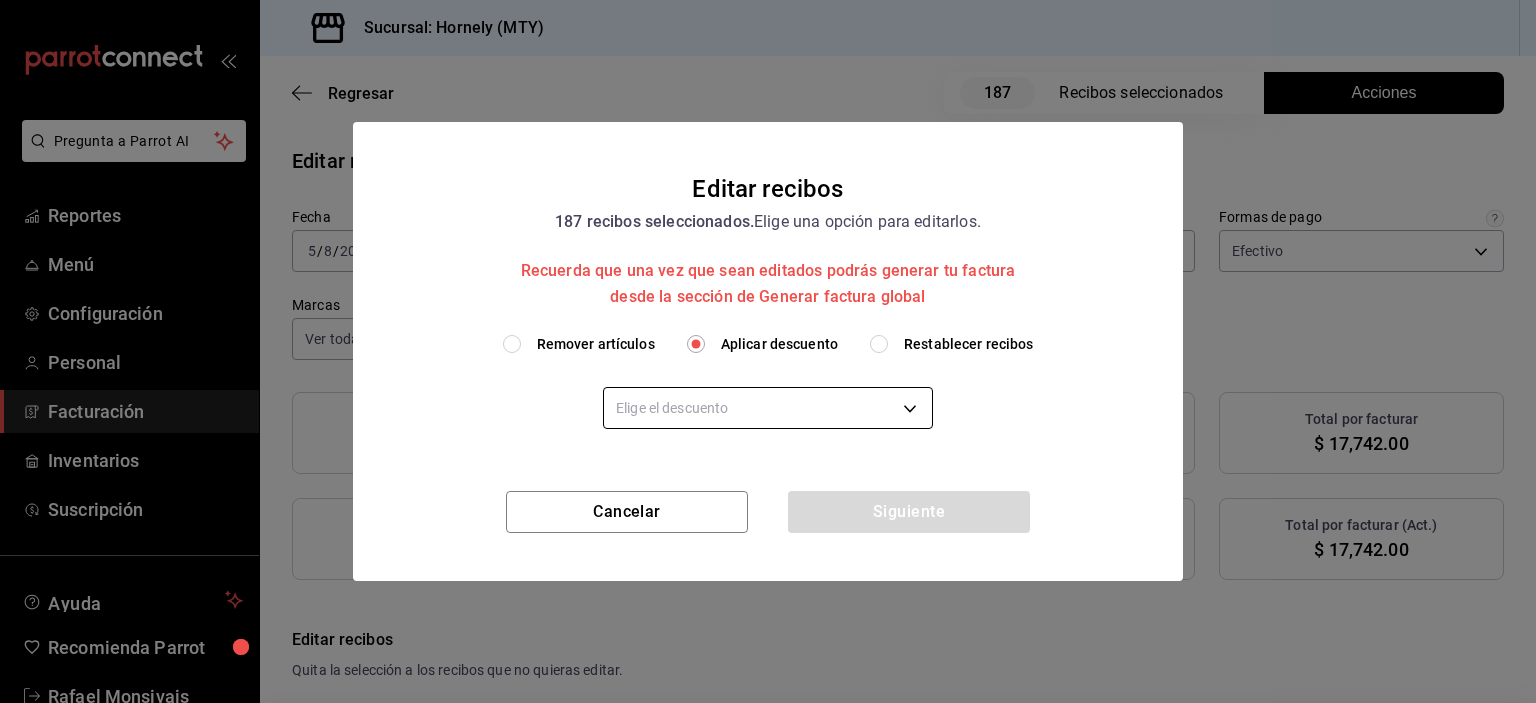 click on "Regresar Pagos Fecha 2025-08-05 5 / 8 / 2025 - 2025-08-05 5 / 8 / 2025 Hora inicio 00:00 Hora inicio Hora fin 23:59 Hora fin Marca Elige las marcas Tipo de pago Ver todos Tipo de orden Ver todos Fecha de creación   Fecha de creación de orden ORDER Usuarios Ver todos null Ver resumen Ver pagos Exportar a Excel Tipo de pago   Propina Total sin propina Total Efectivo $0.00 $17,742.00 $17,742.00 Transferencia electrónica $0.00 $0.00 $0.00 Banorte Tarjeta de crédito $0.00 $0.00 $0.00 Banorte Tarjeta de débito $0.00 $0.00 $0.00 Banorte Vales despensa $0.00 $0.00 $0.00 Uber Eats $0.00 $247.00 $247.00 Rappi $0.00 $65.00 $65.00 Pay $0.00 $18,504.50 $18,504.50 Total $0.00 $36,558.50 $36,558.50 Editar recibos Quita la selección a los recibos que no quieras editar. Act. # de recibo Artículos (Orig.) Artículos (Act.) Subtotal (Orig.) Subtotal (Act.) Descuento total (Orig.) Descuento total (Act.) Total (Orig.) 5" at bounding box center (768, 351) 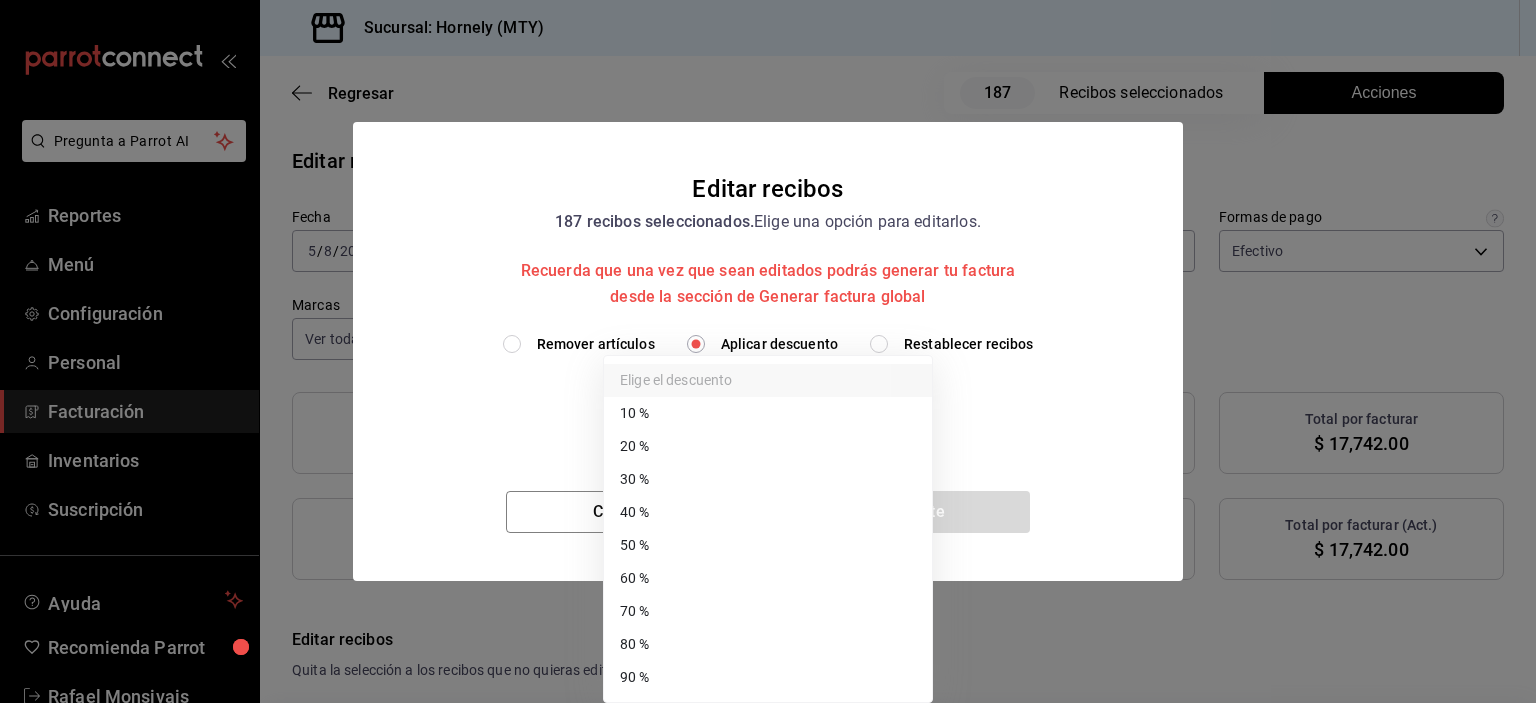 click on "40 %" at bounding box center (768, 512) 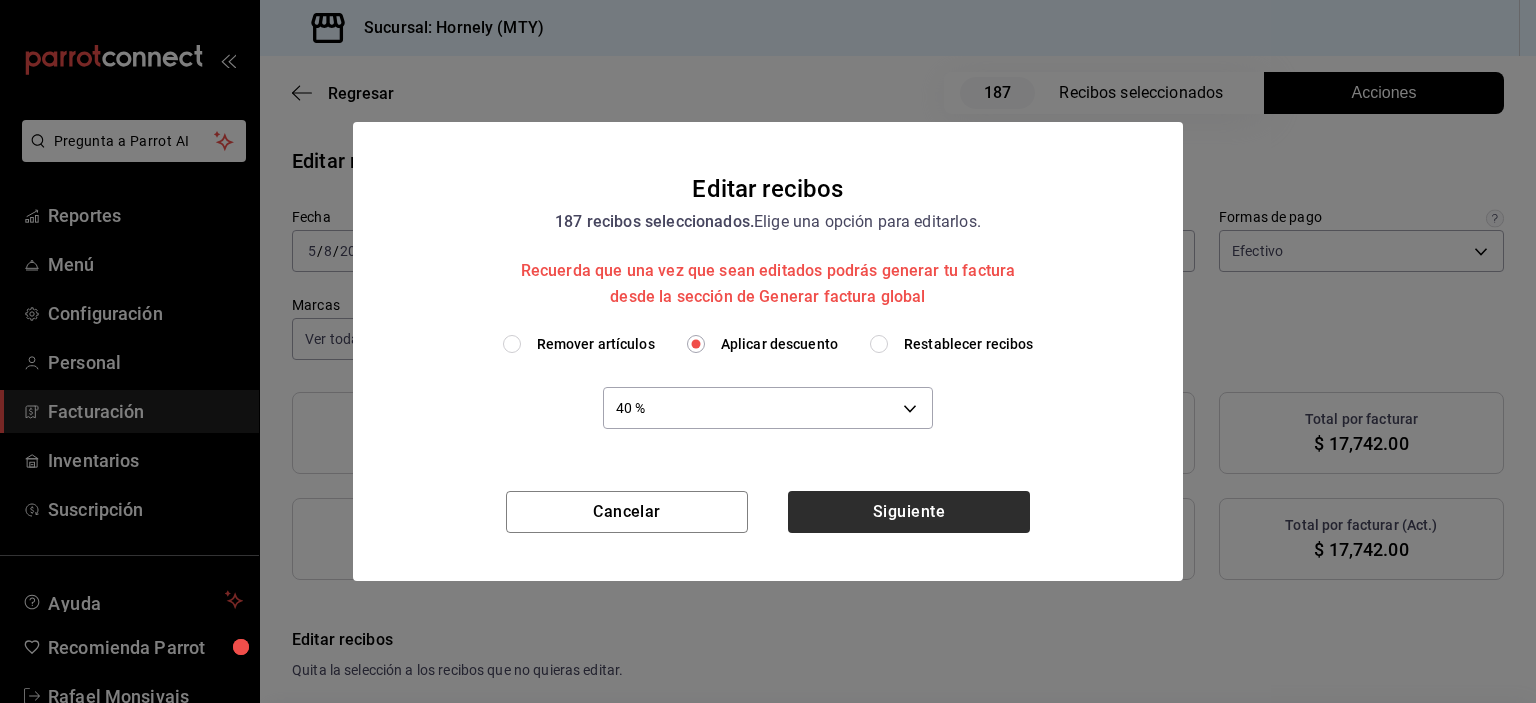 drag, startPoint x: 952, startPoint y: 537, endPoint x: 953, endPoint y: 524, distance: 13.038404 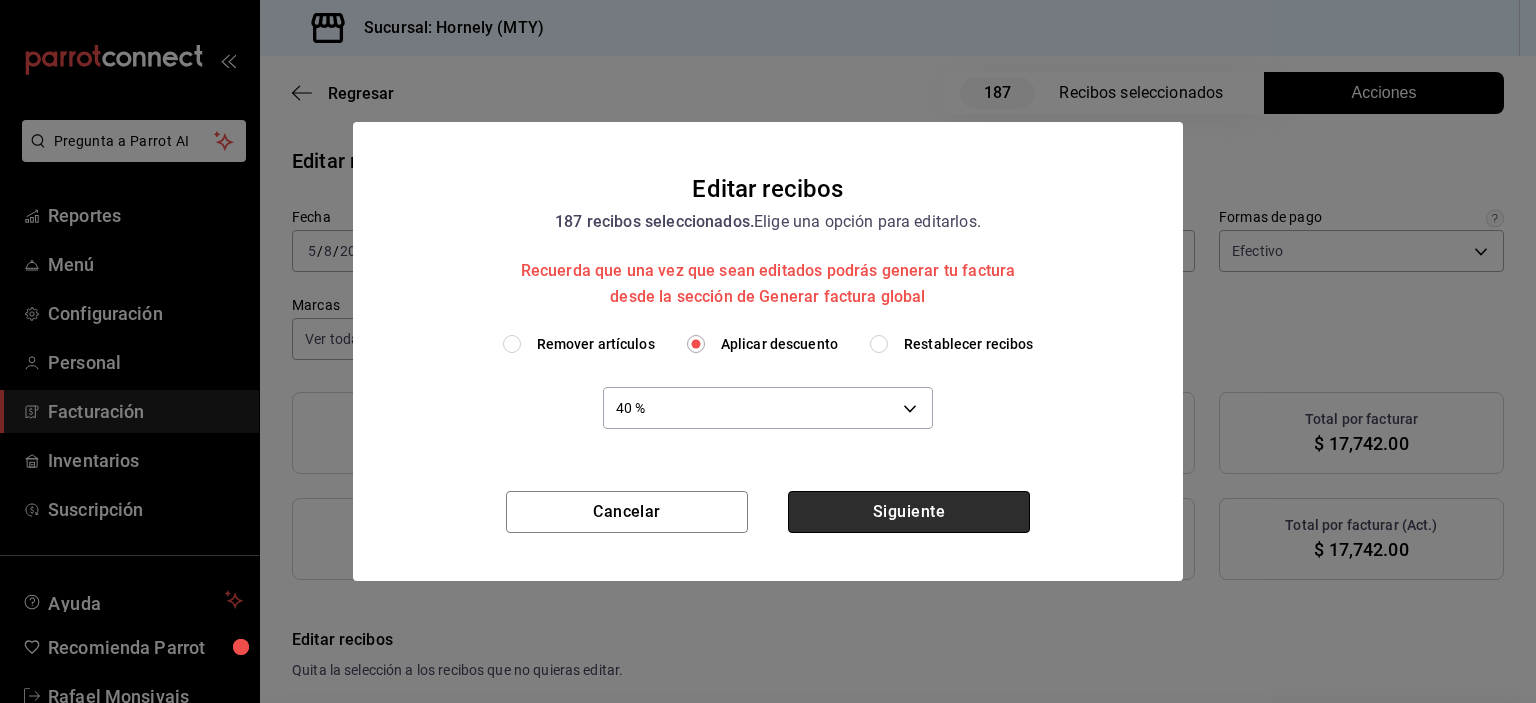 click on "Siguiente" at bounding box center [909, 512] 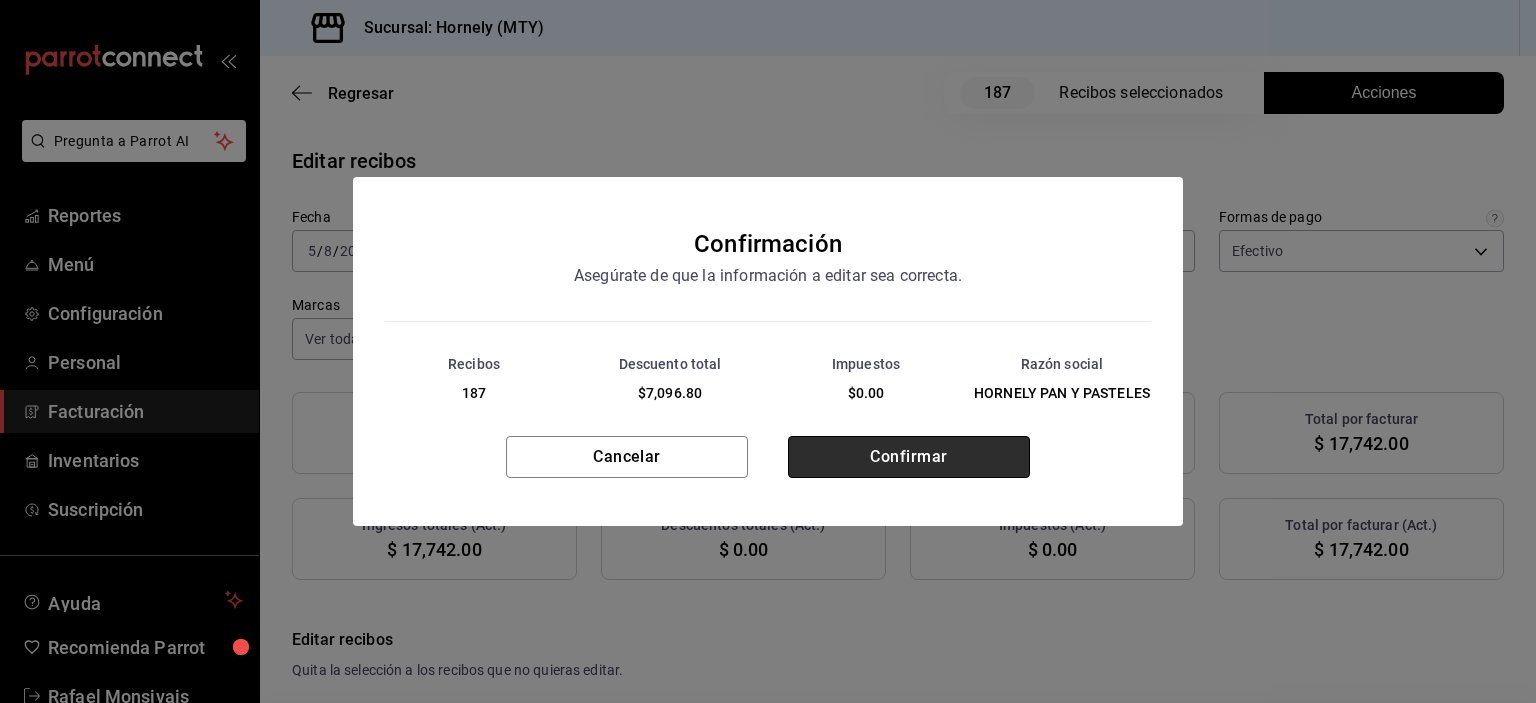 click on "Confirmar" at bounding box center (909, 457) 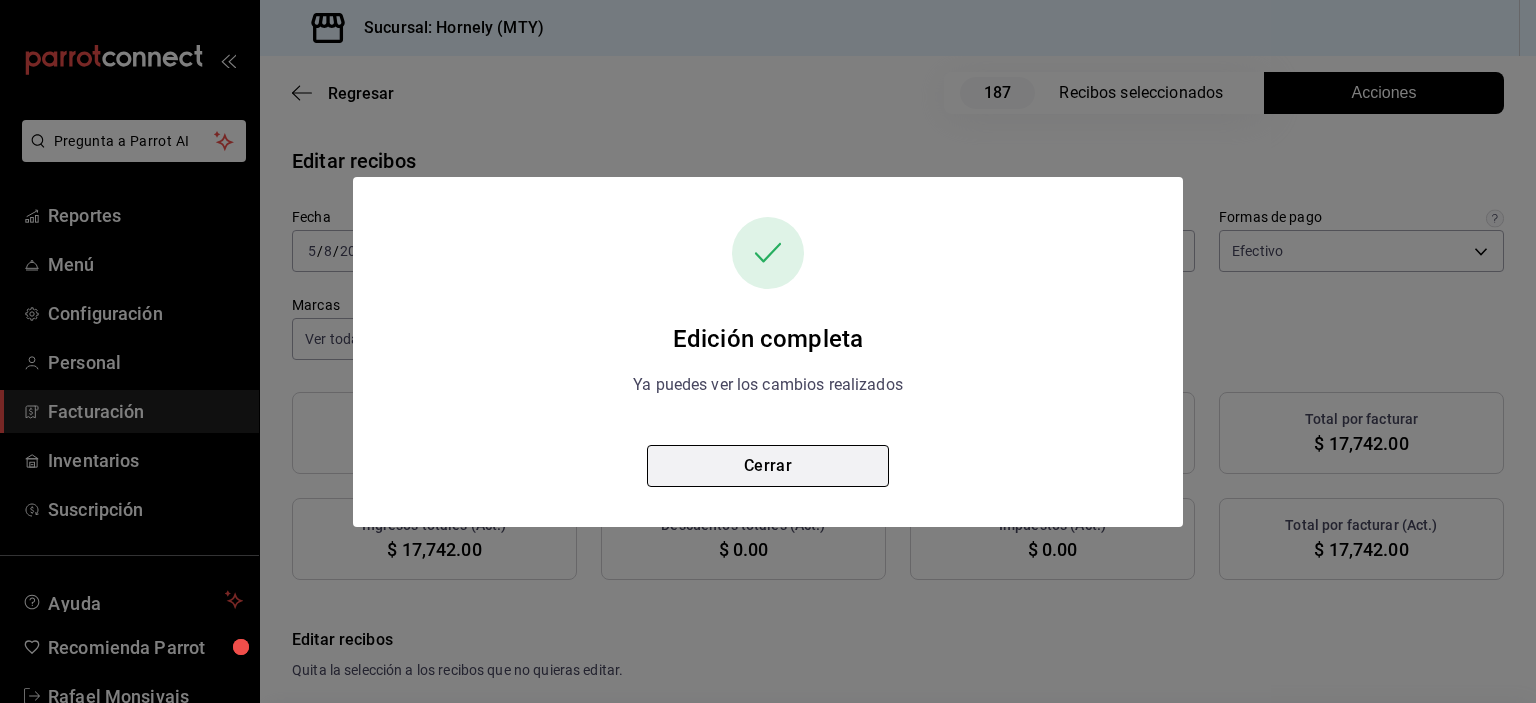 click on "Cerrar" at bounding box center [768, 466] 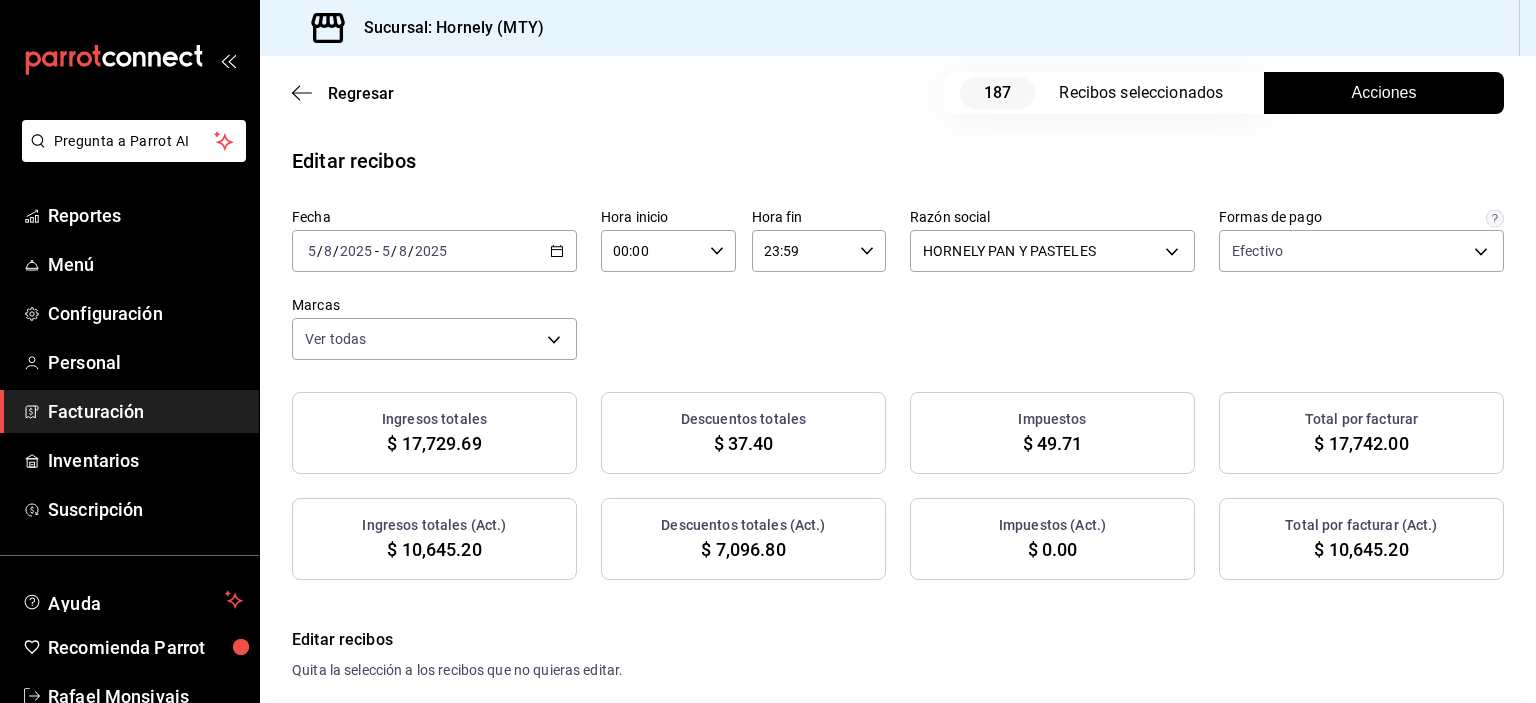 click on "$ 10,645.20" at bounding box center (1361, 549) 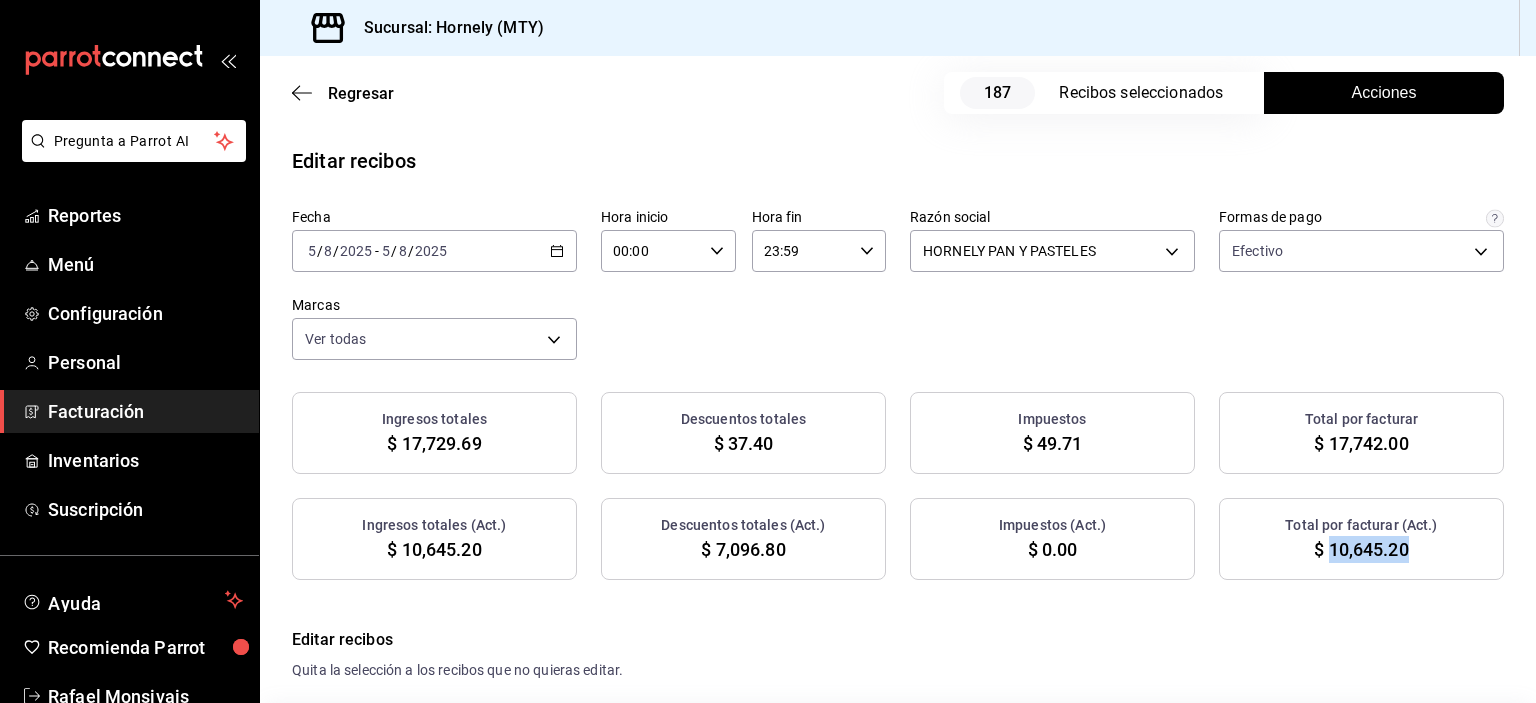 click on "$ 10,645.20" at bounding box center (1361, 549) 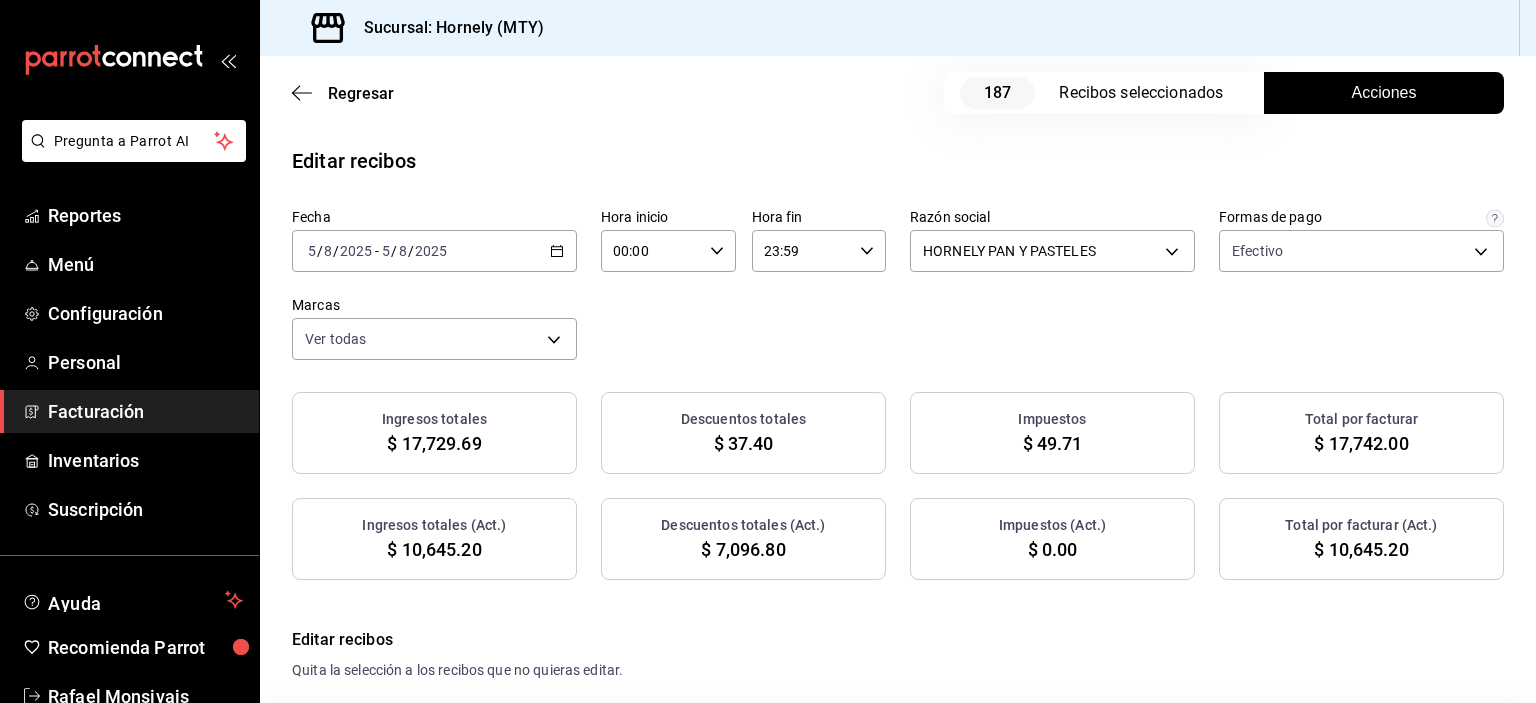 click on "$ 7,096.80" at bounding box center [743, 549] 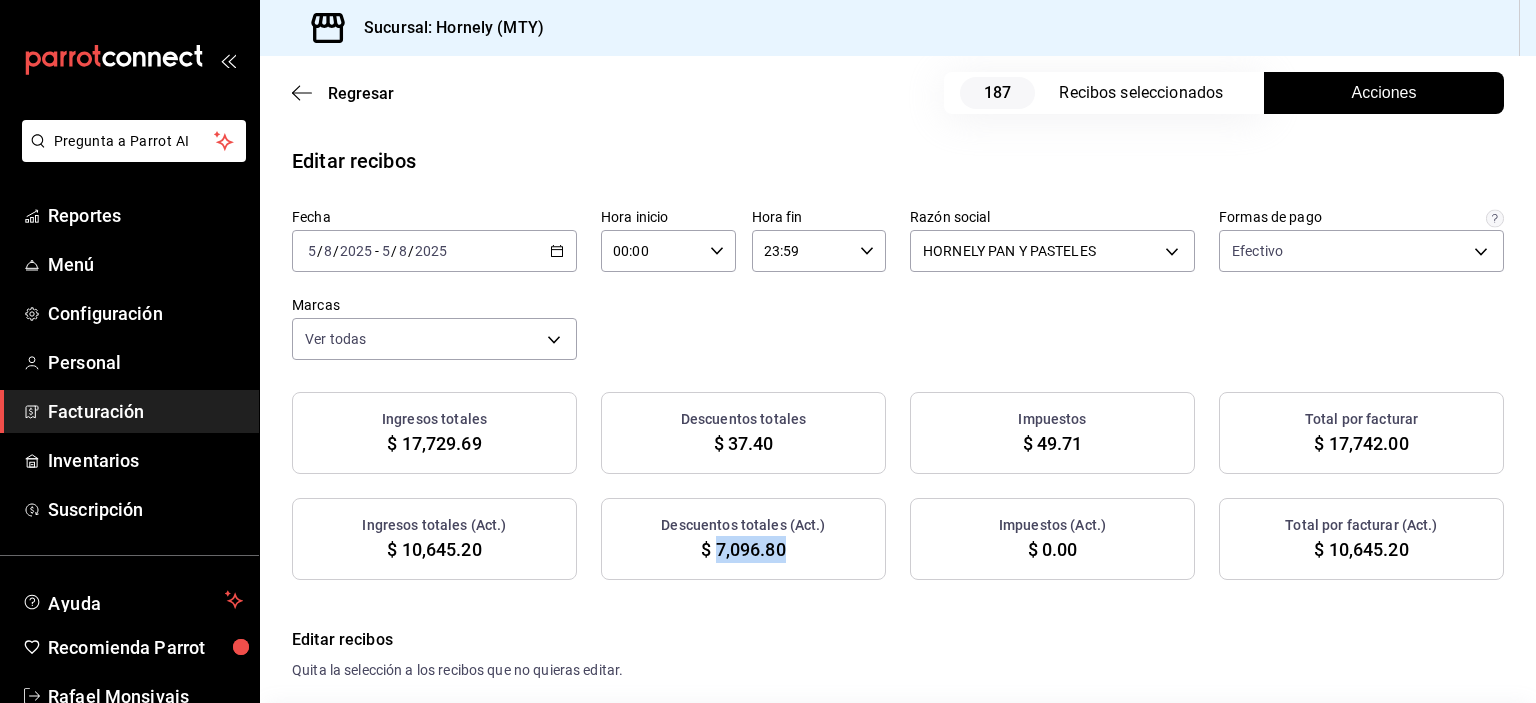 click on "$ 7,096.80" at bounding box center (743, 549) 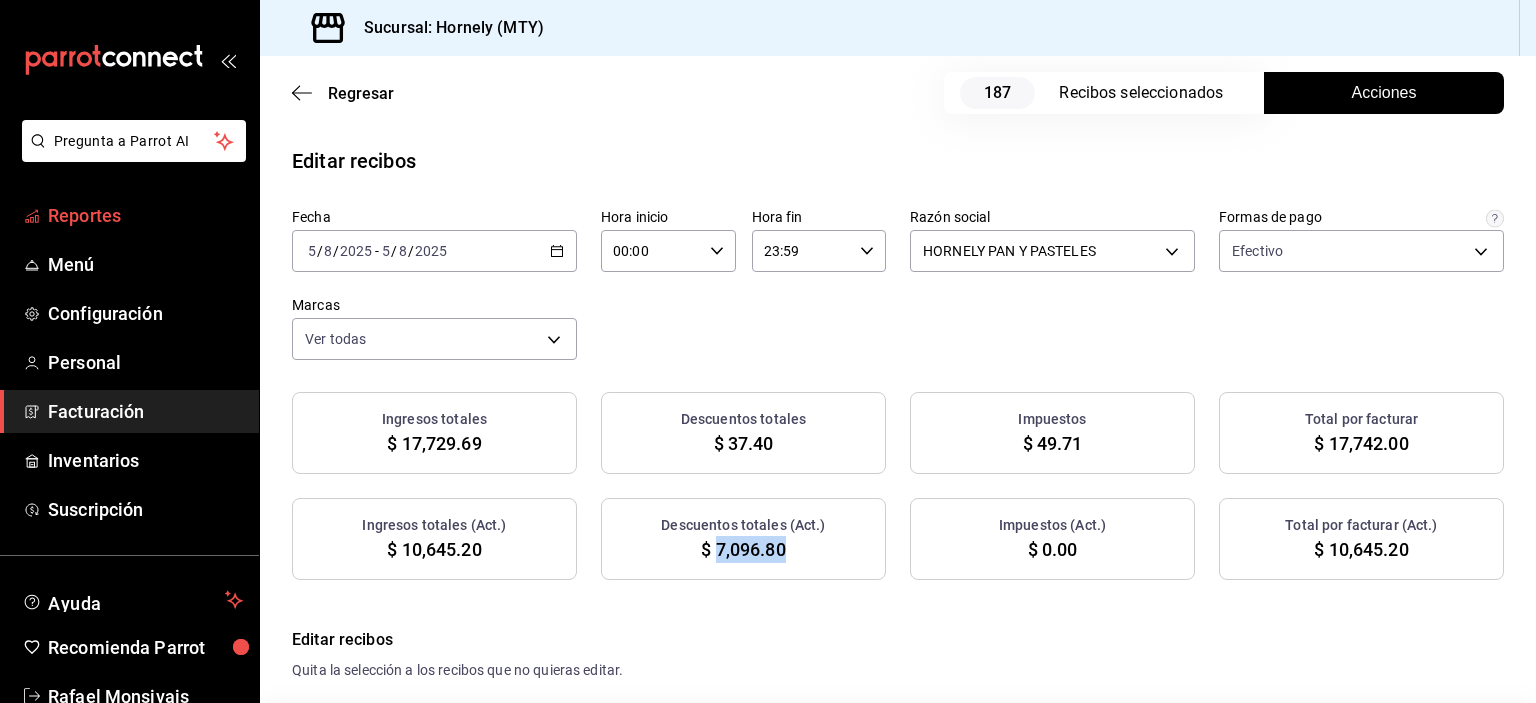 click on "Reportes" at bounding box center (145, 215) 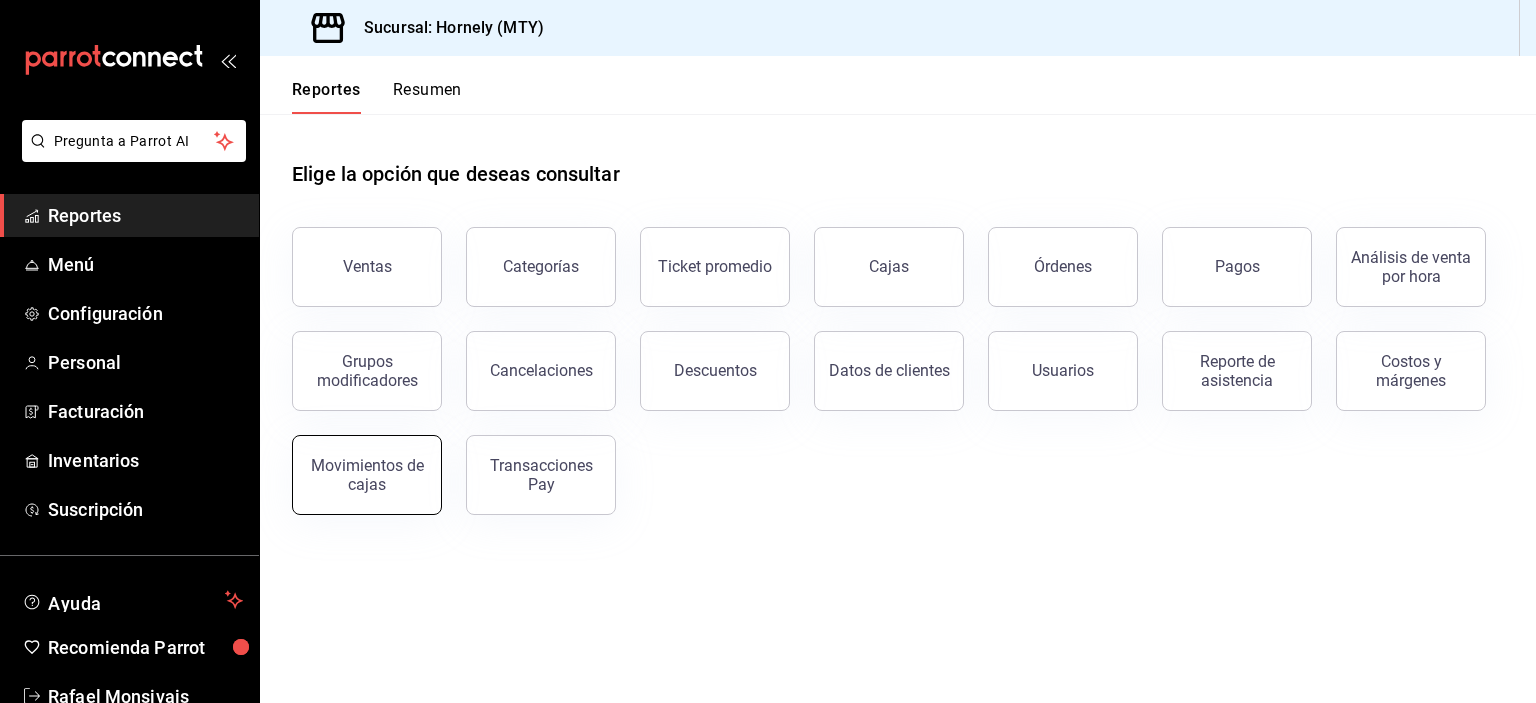 click on "Movimientos de cajas" at bounding box center (367, 475) 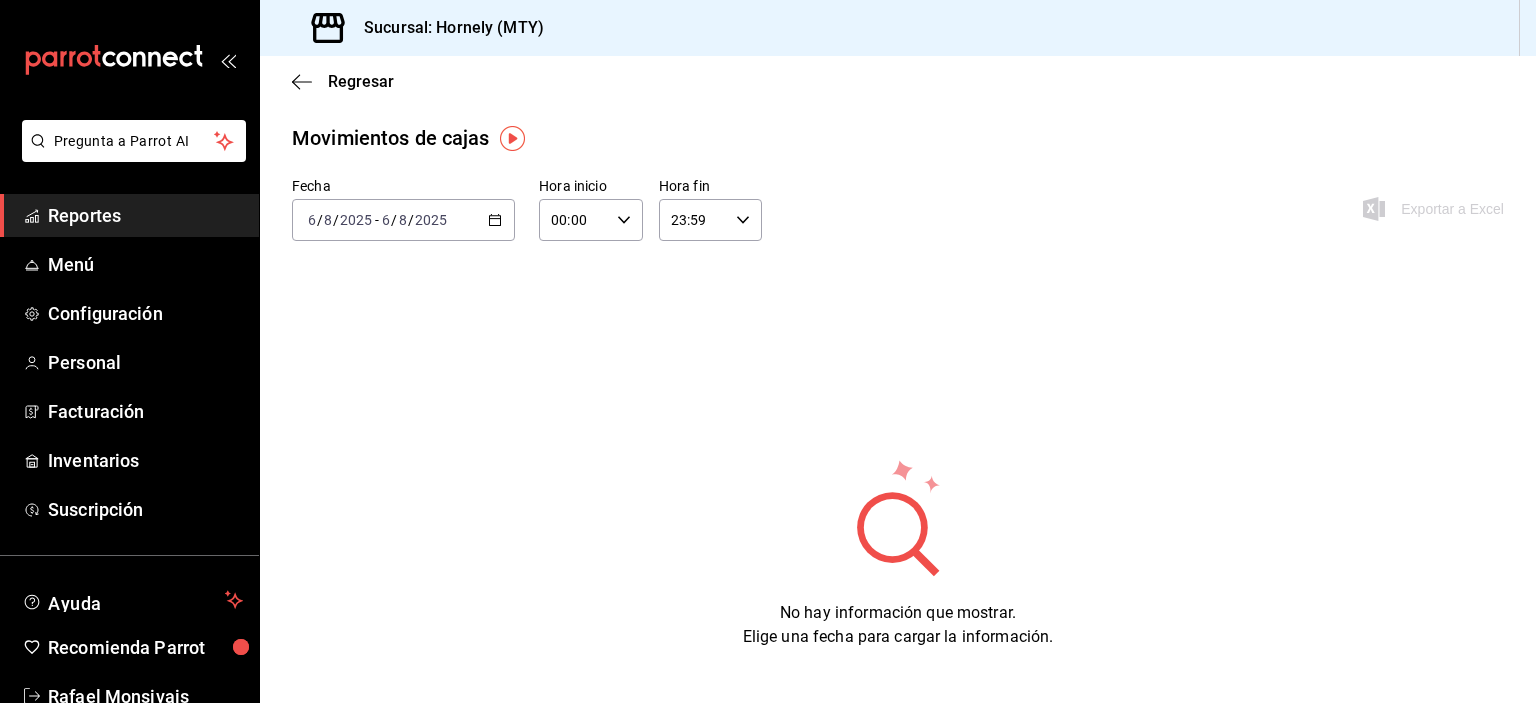 click 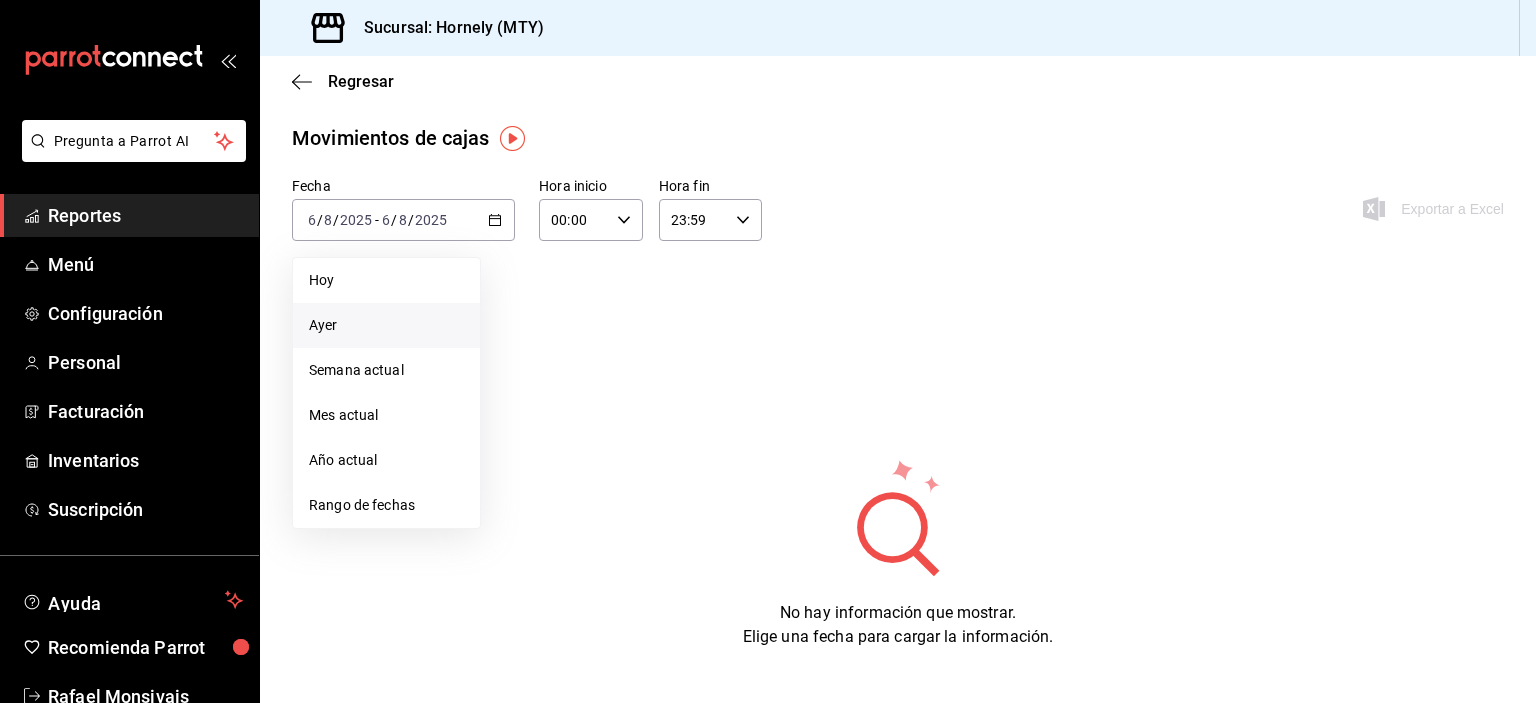 click on "Ayer" at bounding box center (386, 325) 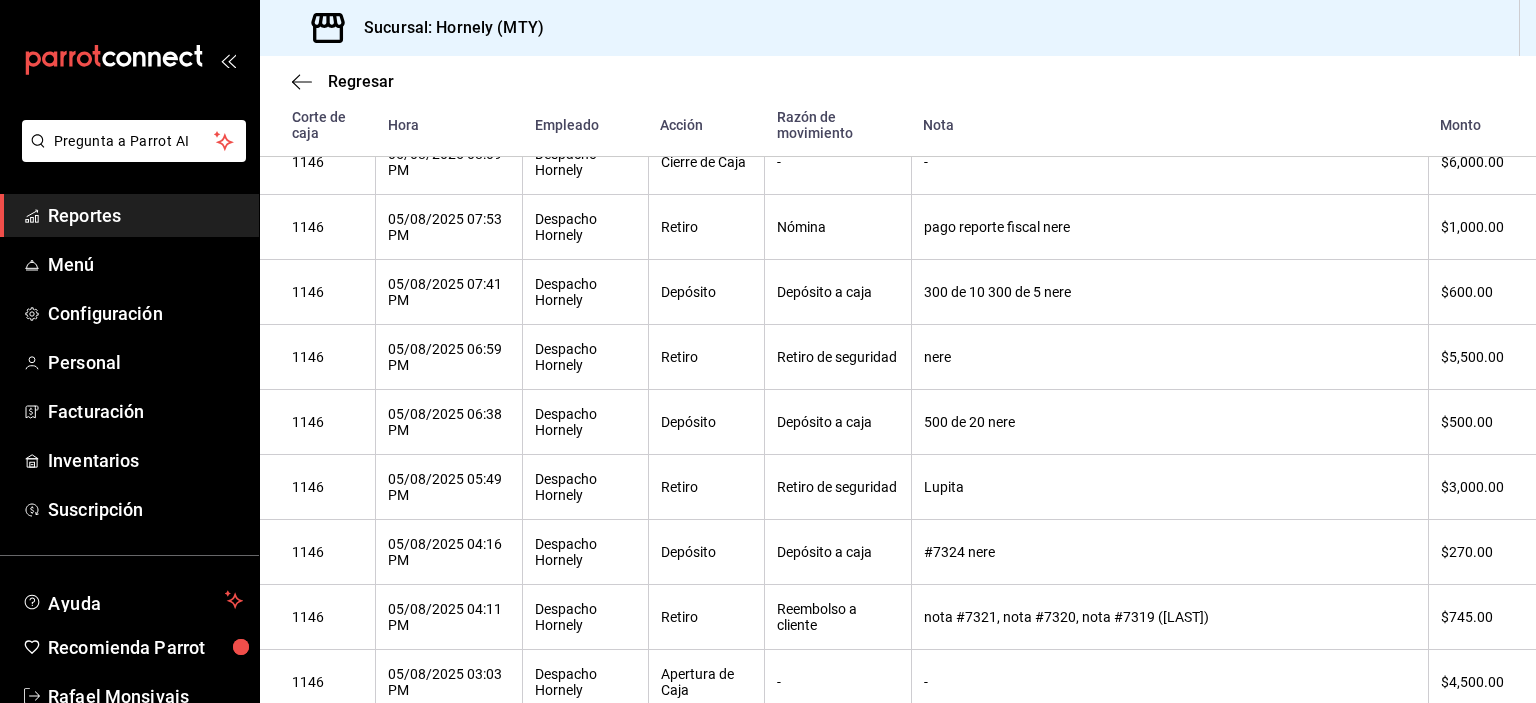 scroll, scrollTop: 201, scrollLeft: 0, axis: vertical 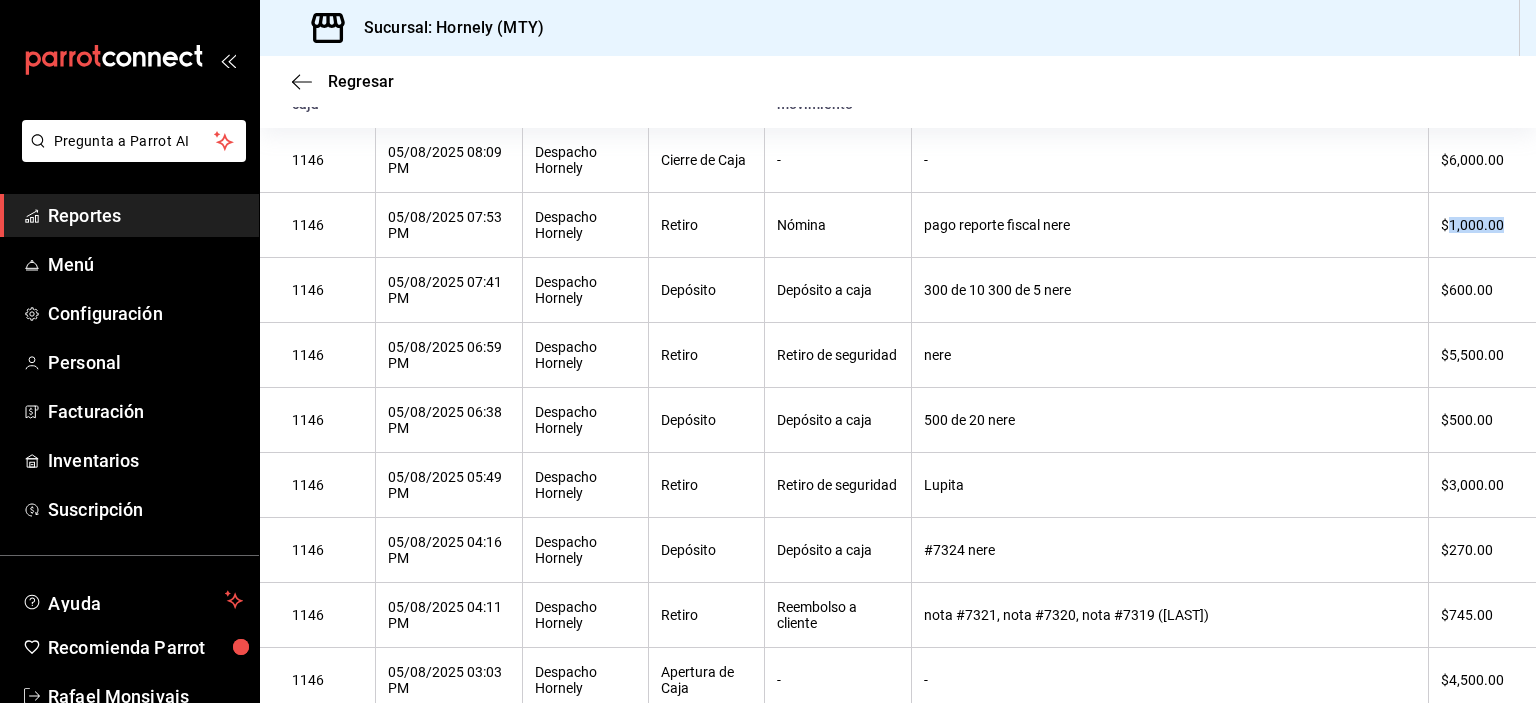 drag, startPoint x: 1436, startPoint y: 226, endPoint x: 1496, endPoint y: 226, distance: 60 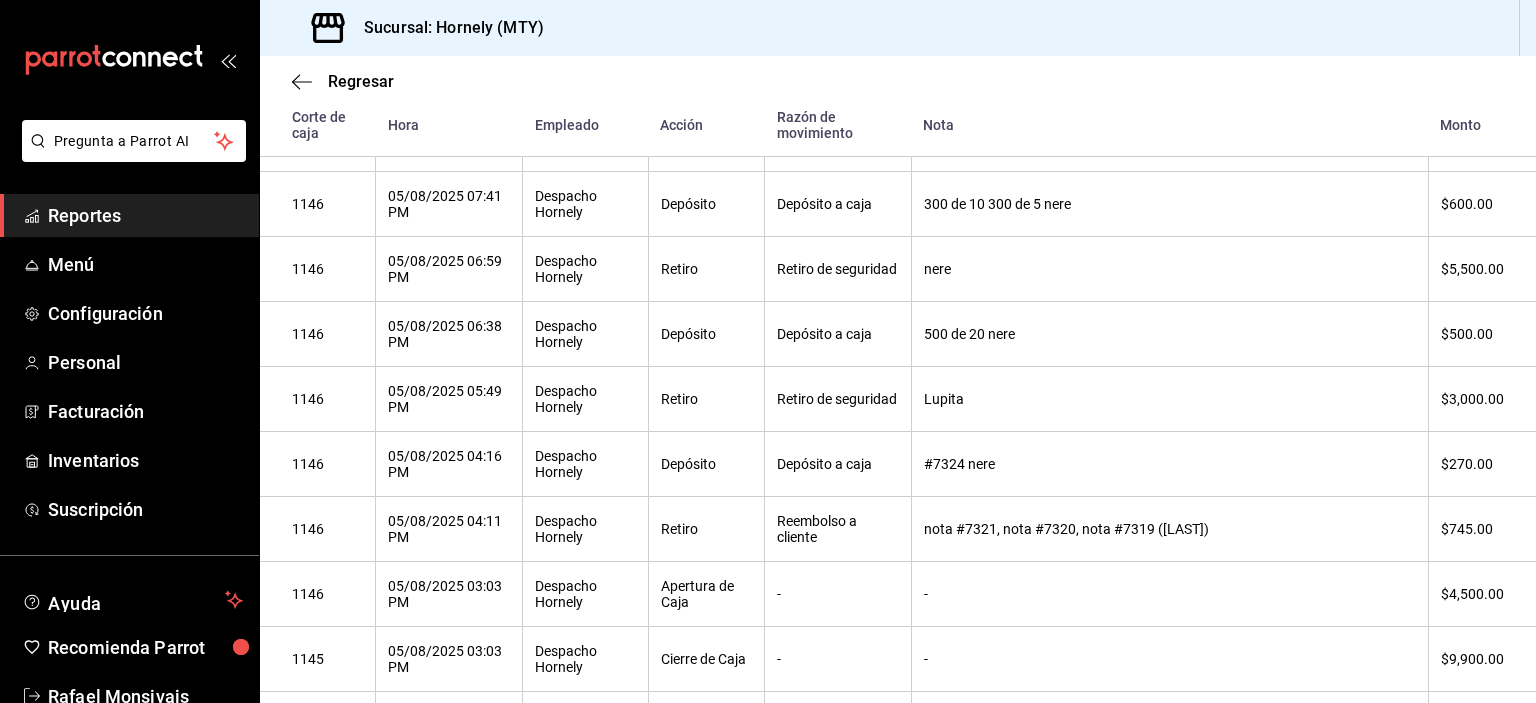 scroll, scrollTop: 301, scrollLeft: 0, axis: vertical 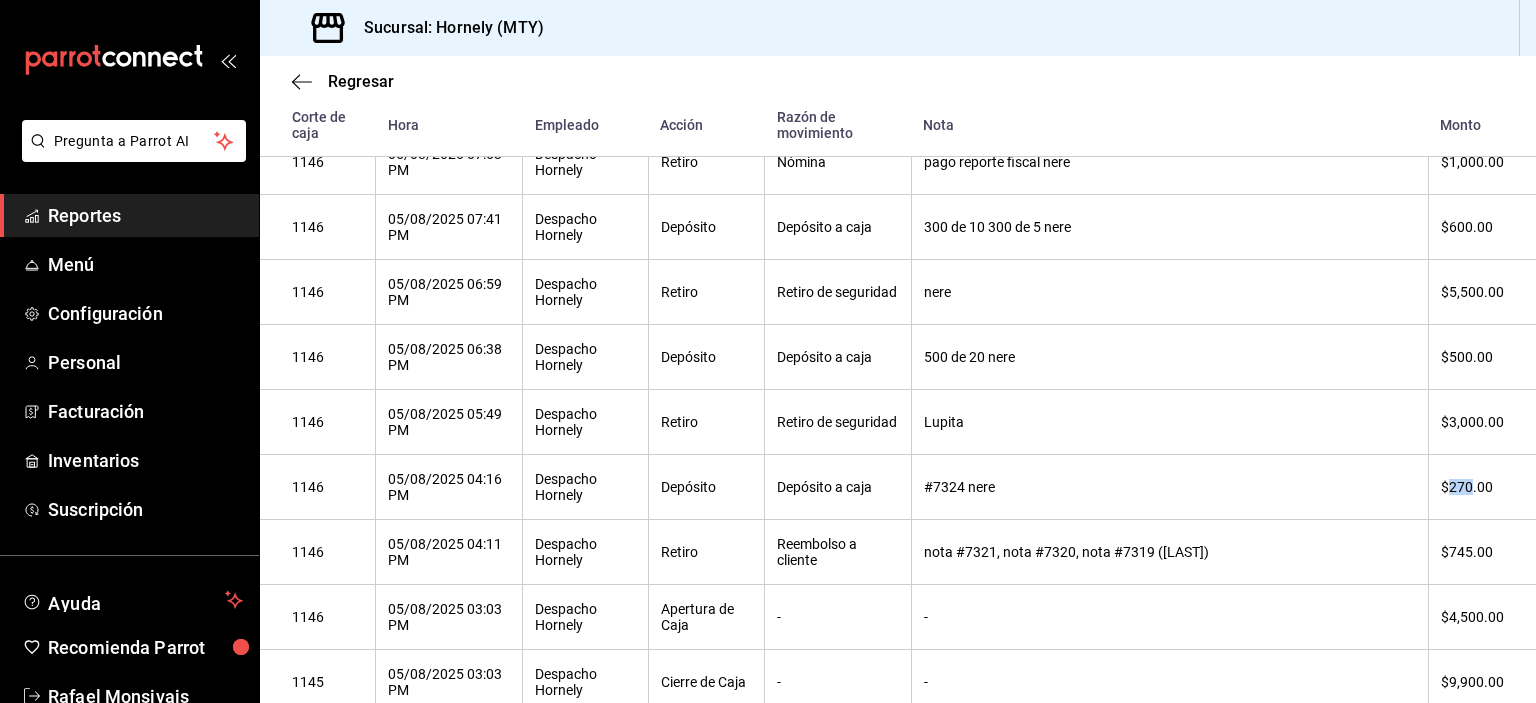 drag, startPoint x: 1436, startPoint y: 495, endPoint x: 1459, endPoint y: 498, distance: 23.194826 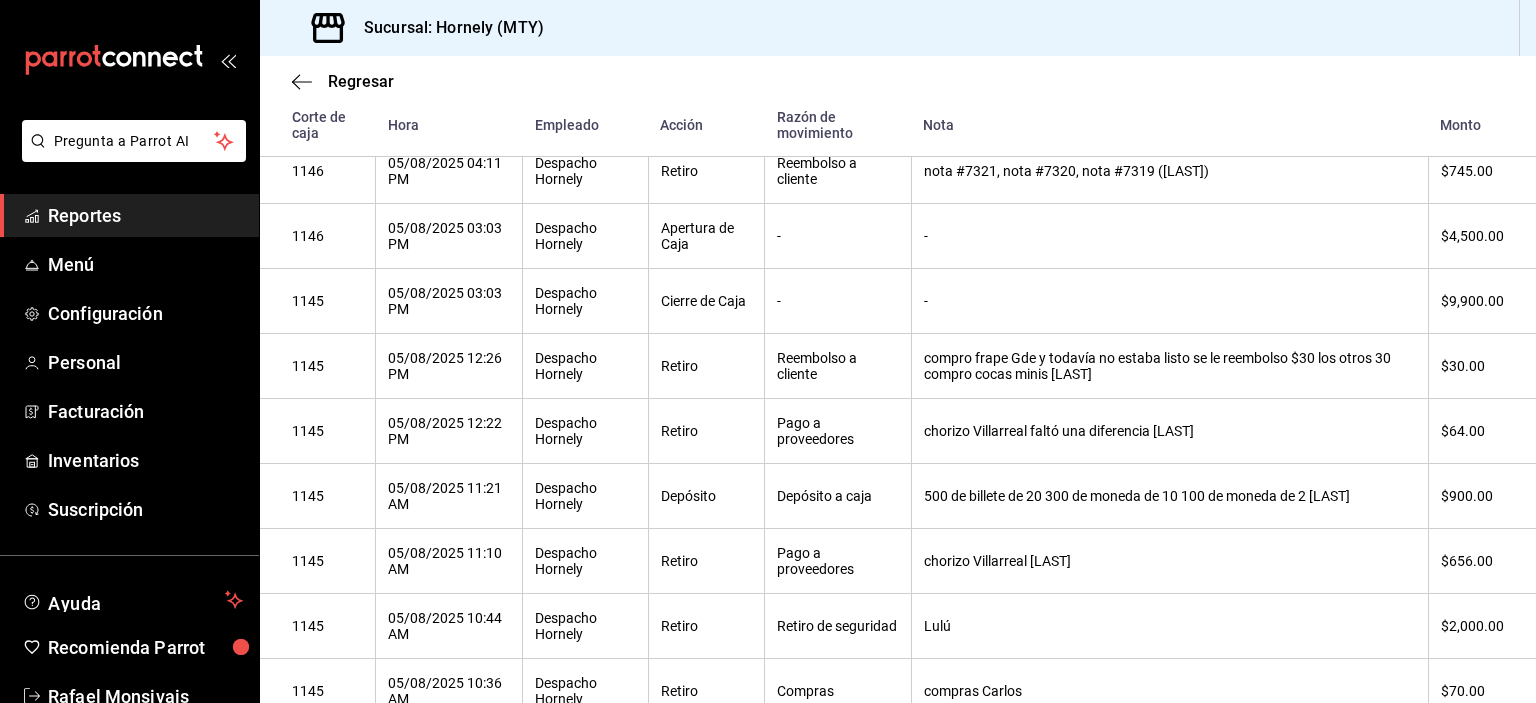 scroll, scrollTop: 801, scrollLeft: 0, axis: vertical 